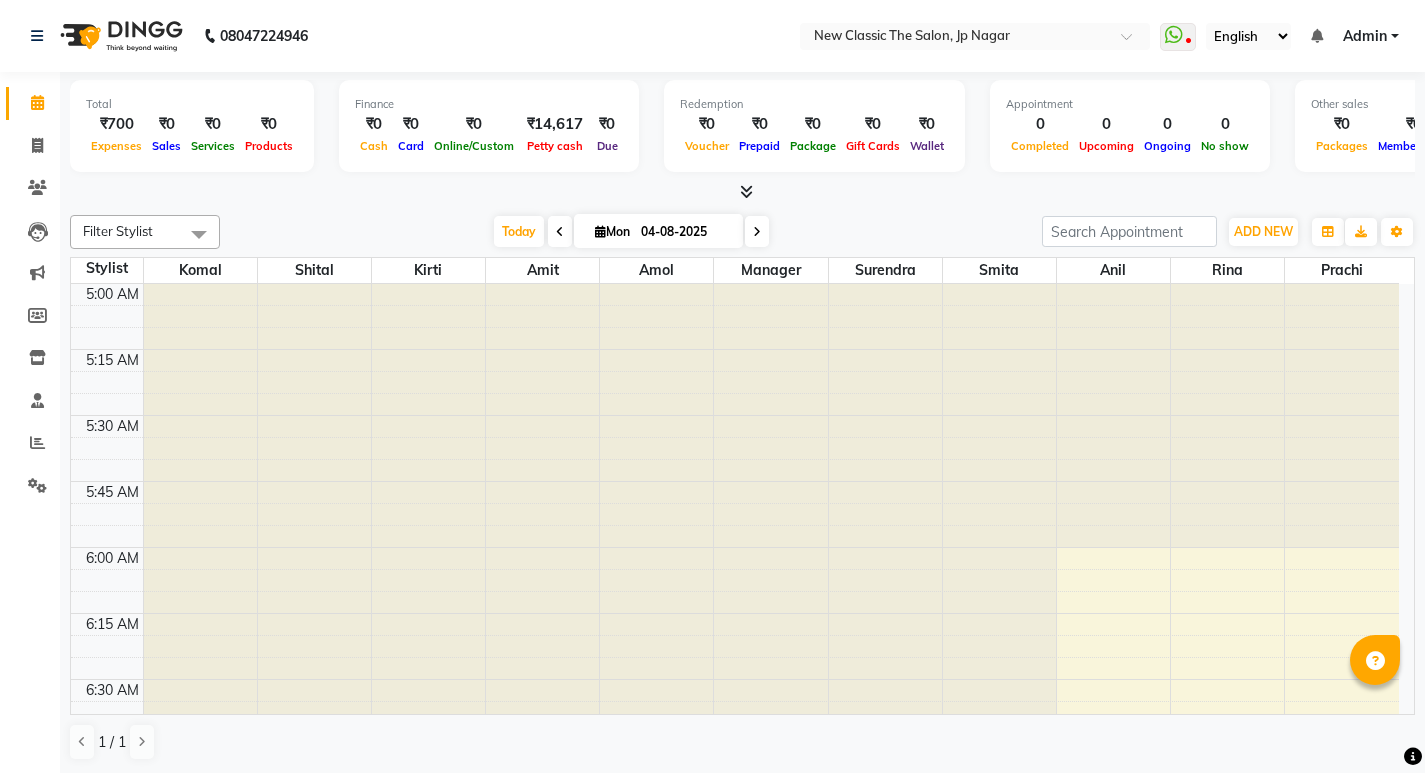 scroll, scrollTop: 0, scrollLeft: 0, axis: both 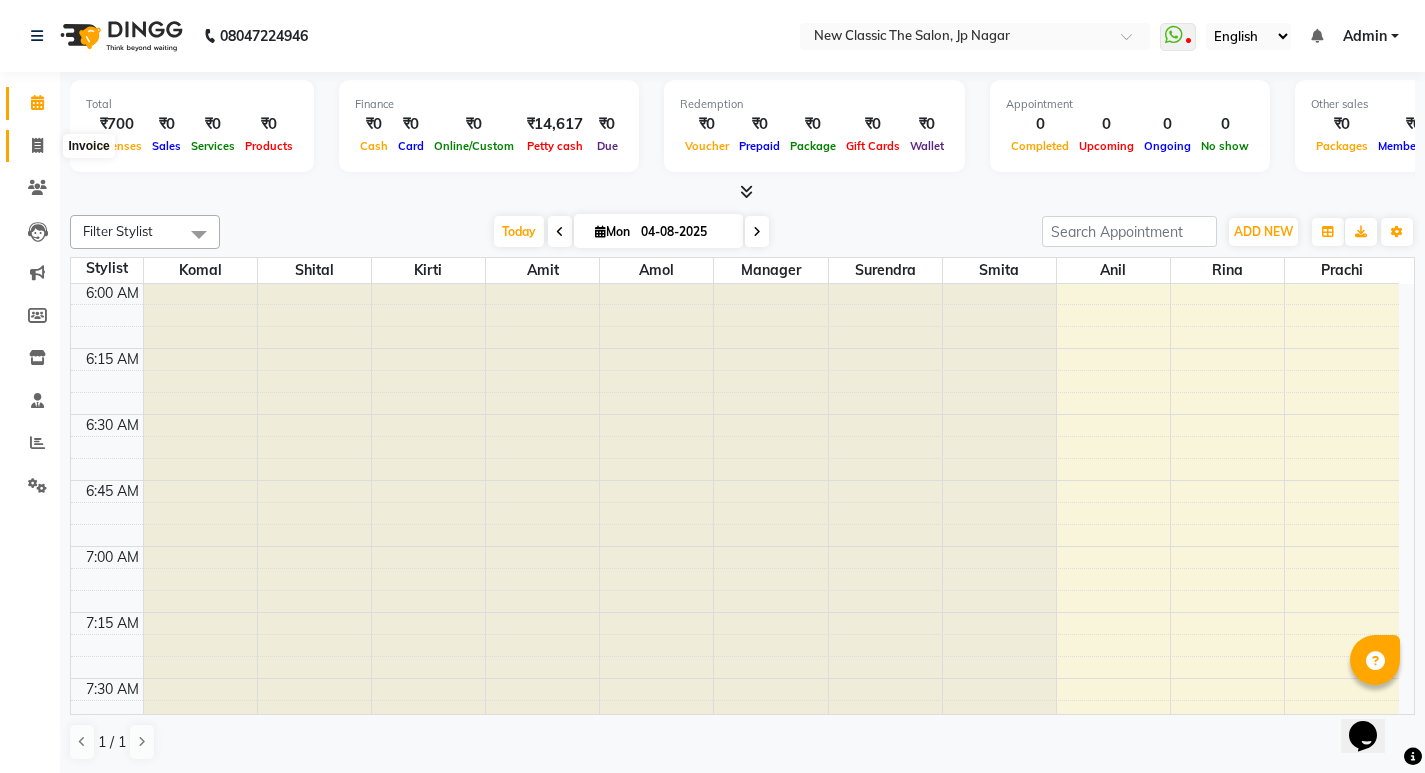 click 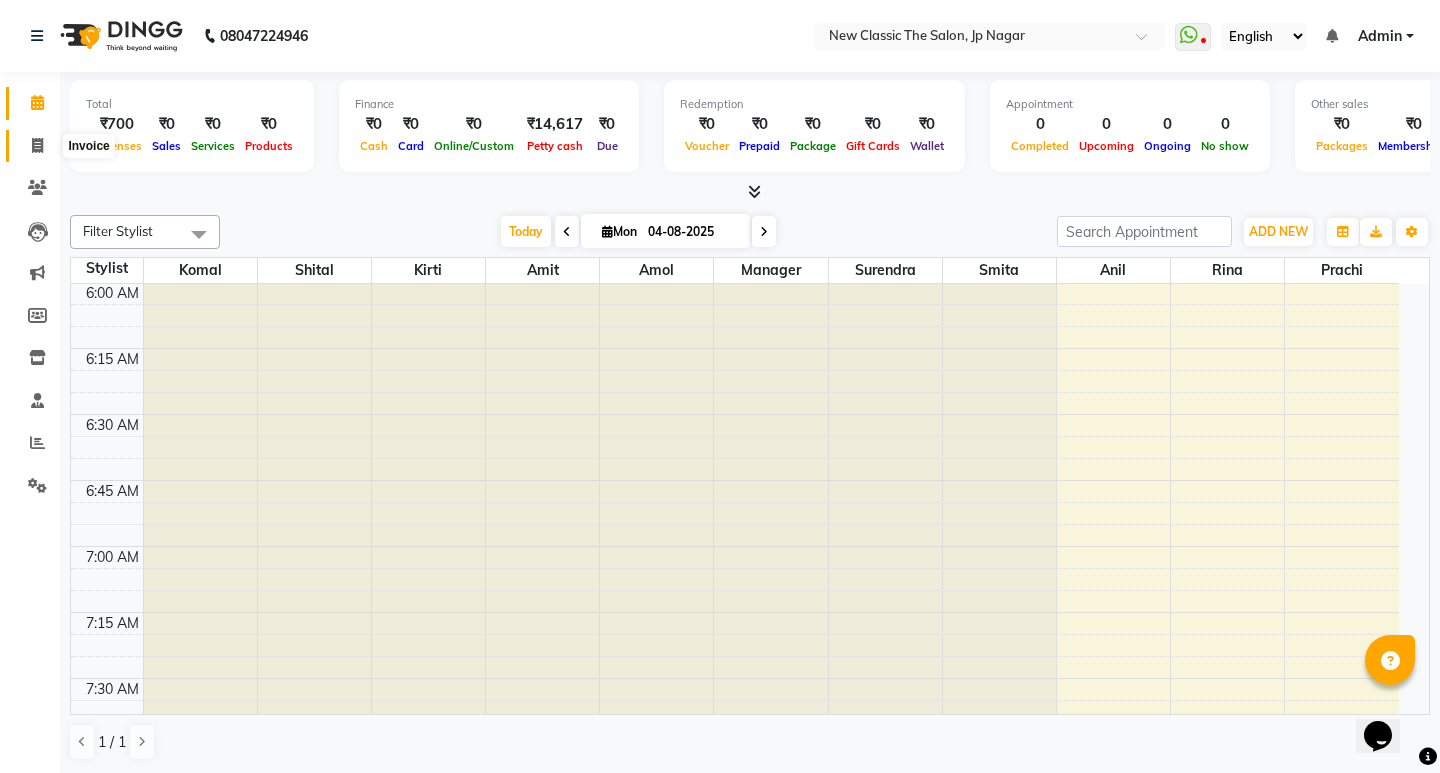 select on "4678" 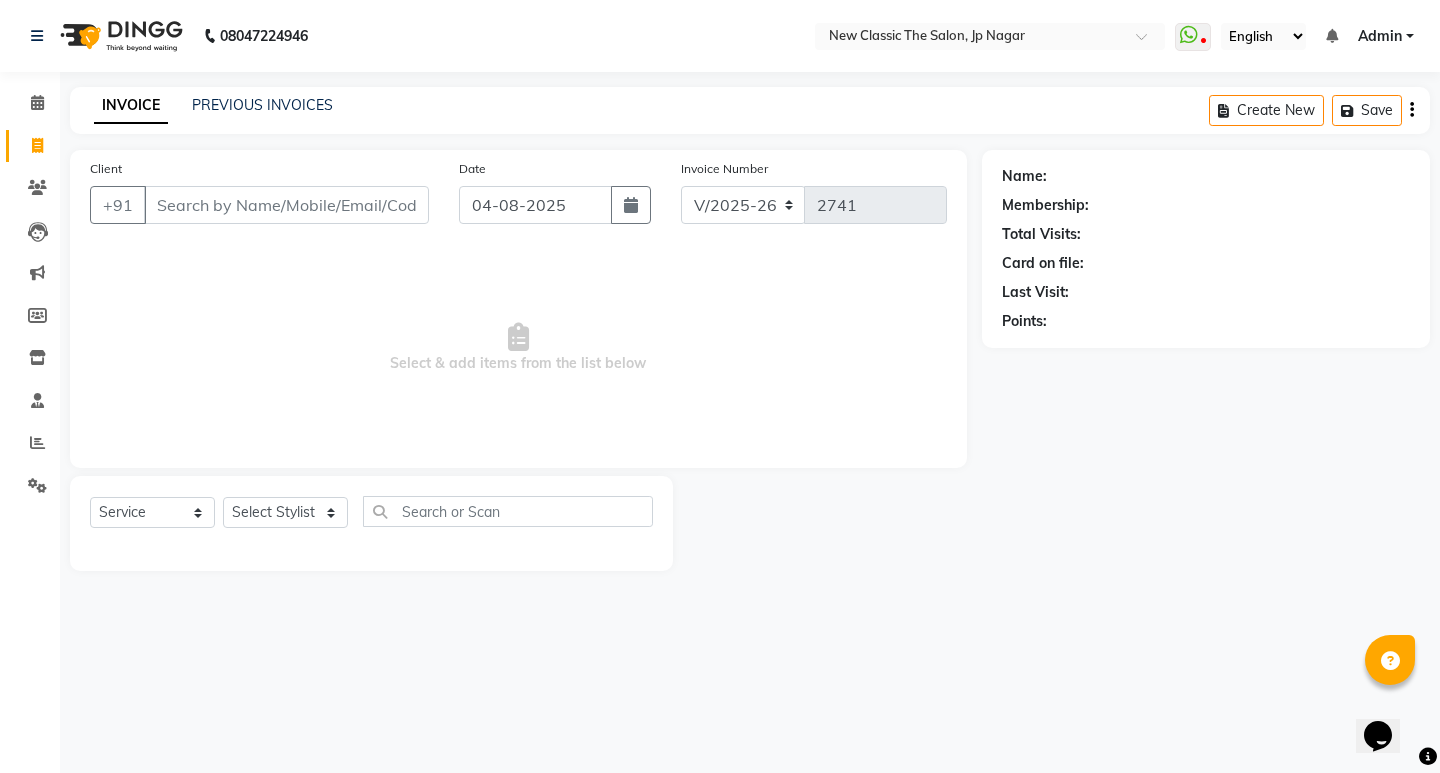 click on "Client" at bounding box center (286, 205) 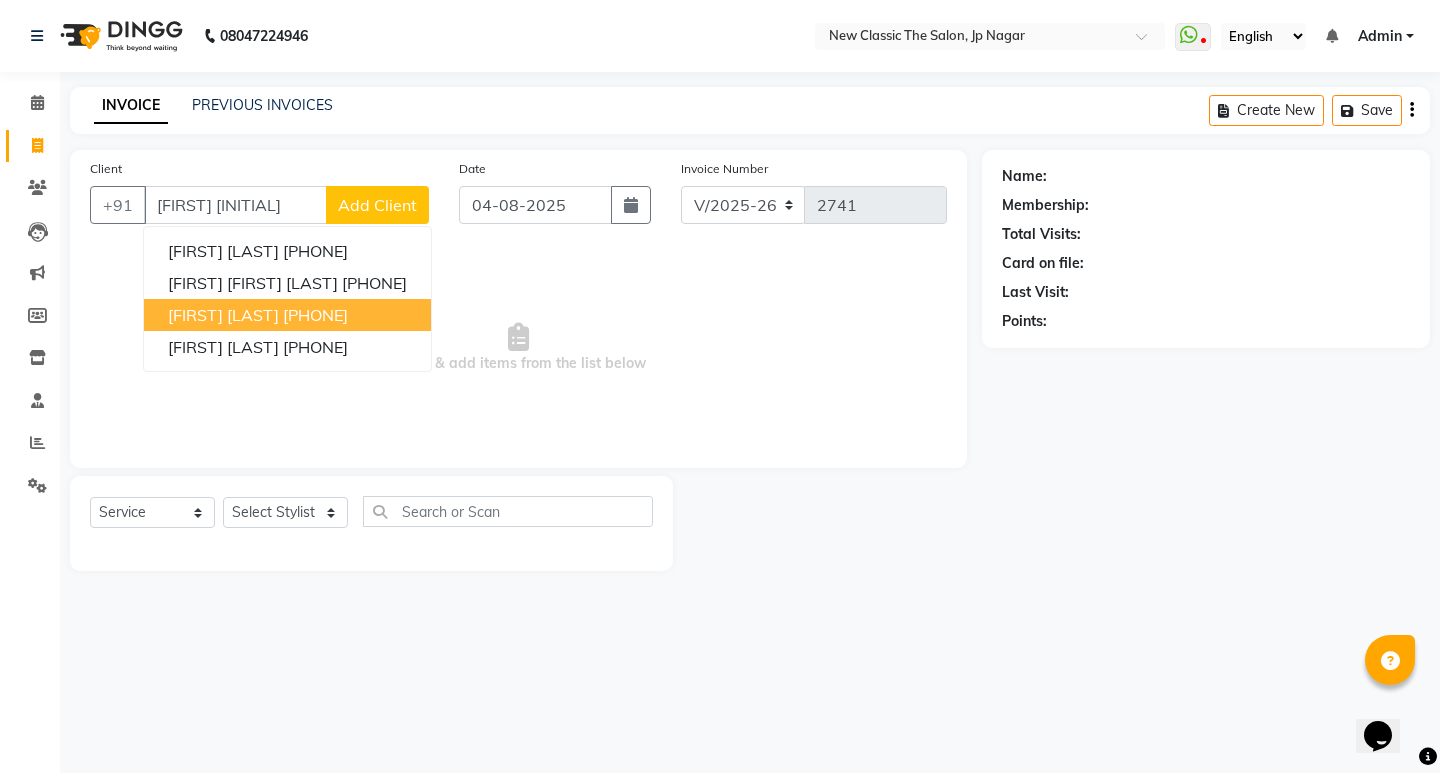 click on "[FIRST] [LAST]" at bounding box center [223, 315] 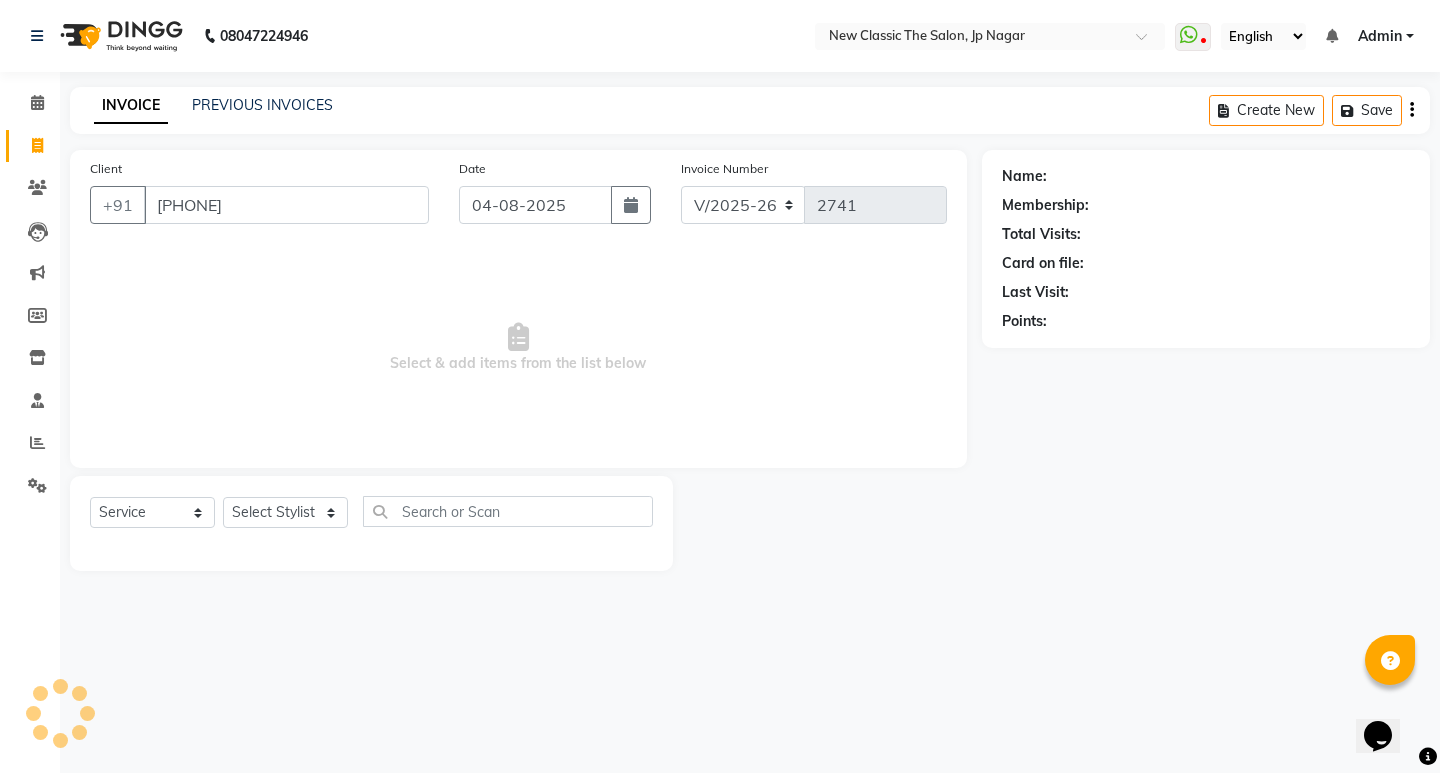 type on "[PHONE]" 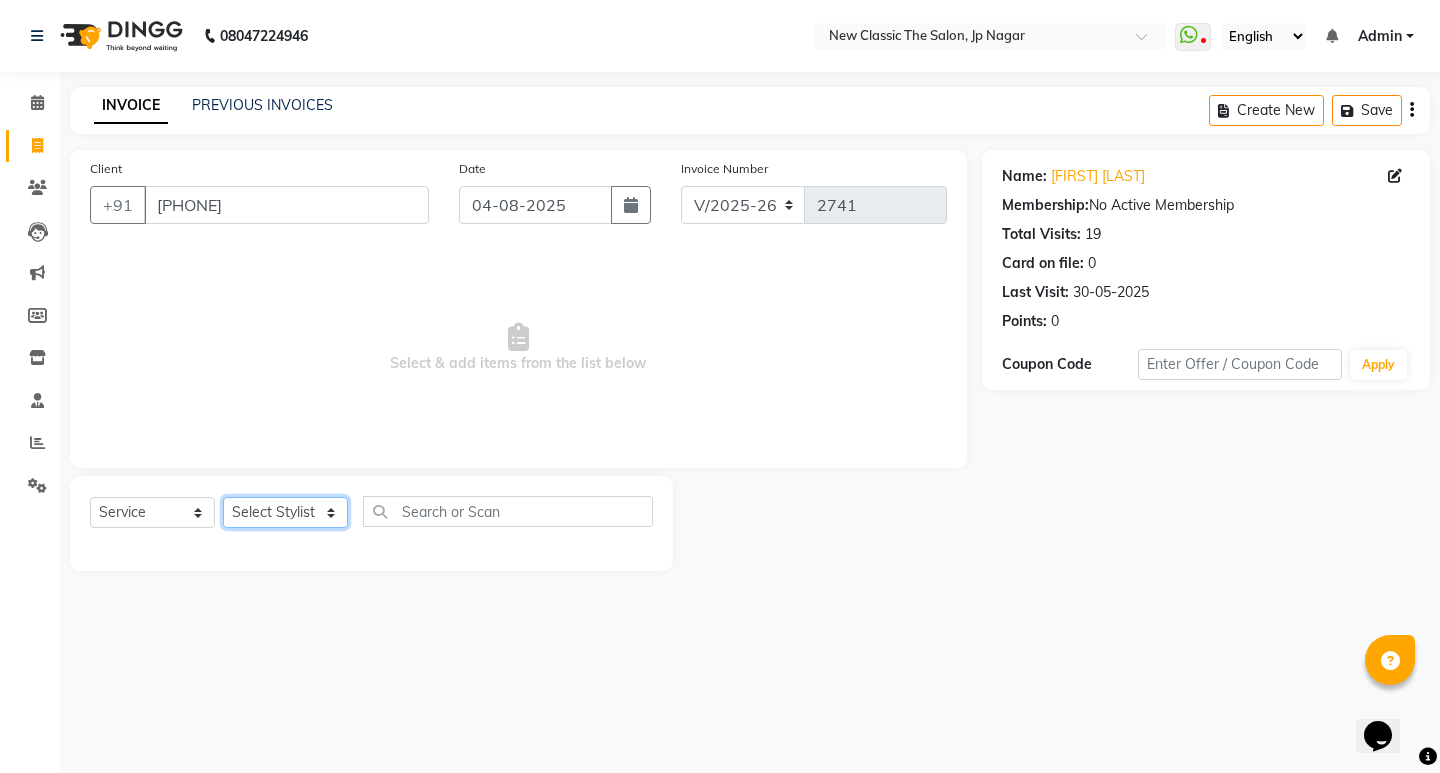 click on "Select Stylist Amit Amol Anil Kirti Komal Manager Prachi Rina Shital Smita surendra" 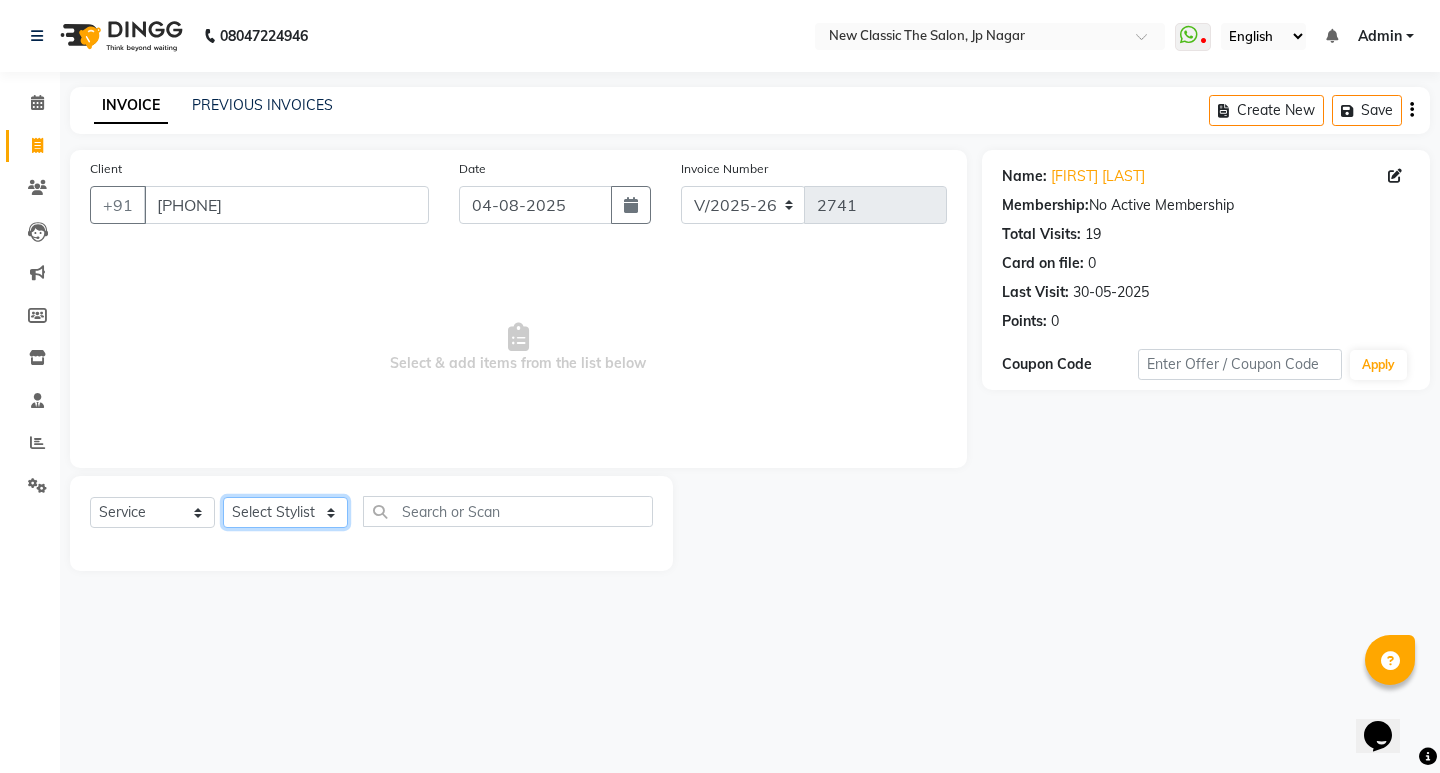 select on "27632" 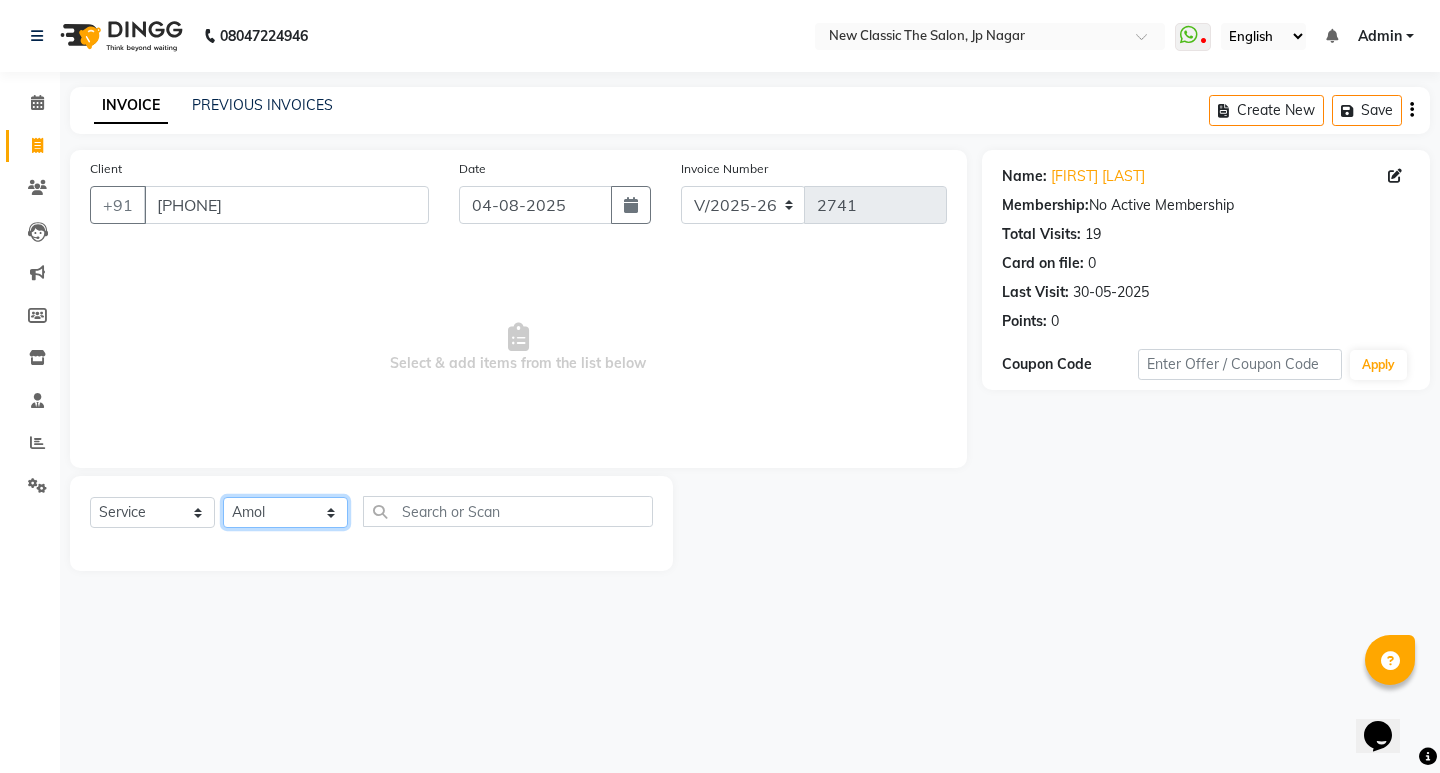 click on "Select Stylist Amit Amol Anil Kirti Komal Manager Prachi Rina Shital Smita surendra" 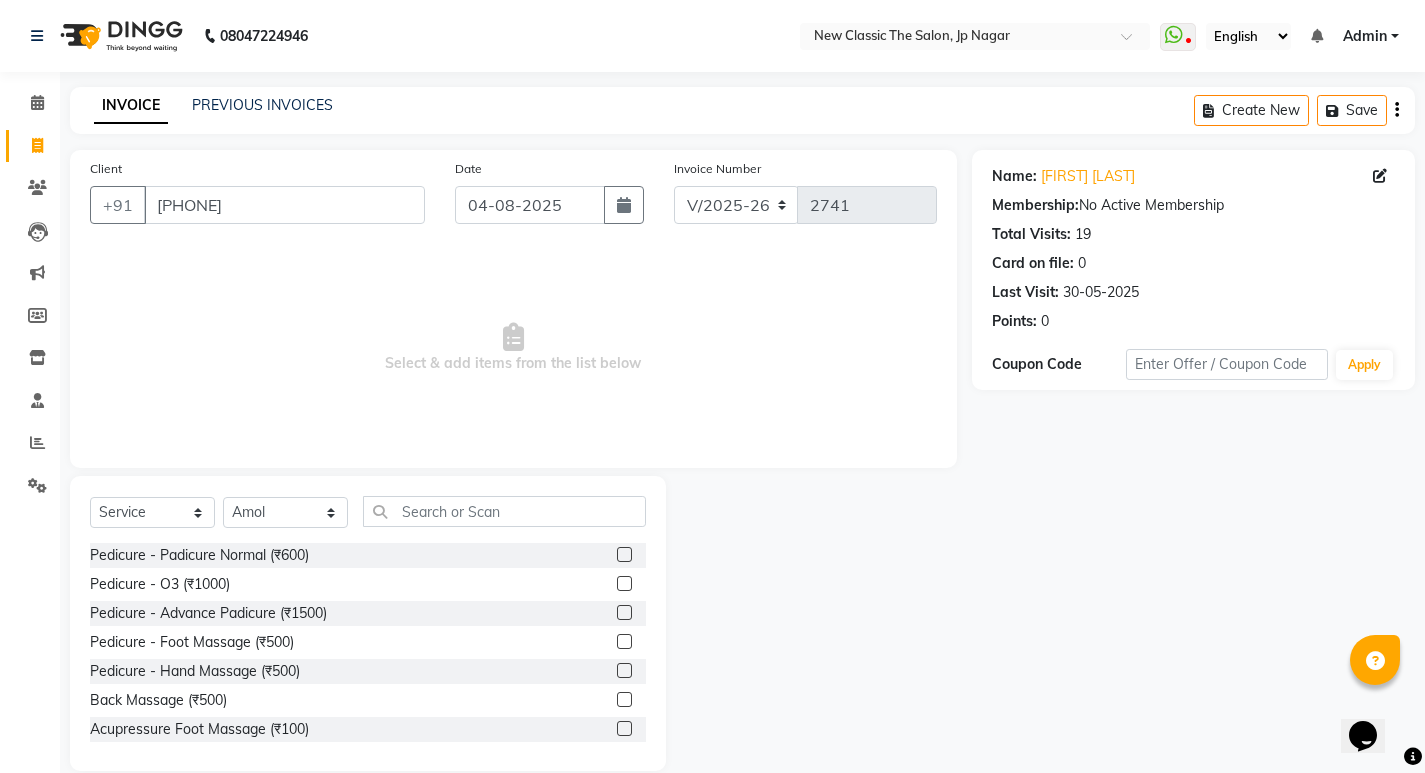 click on "Select  Service  Product  Membership  Package VoucherPrepaid Gift Card  Select Stylist Amit Amol Anil Kirti Komal Manager Prachi Rina Shital Smita surendra Pedicure - Padicure Normal (₹500)  Pedicure - O3 (₹1000)  Pedicure - Advance Padicure (₹1500)  Pedicure - Foot Massage (₹500)  Pedicure - Hand Massage (₹500)  Back Massage (₹500)  Acupressure Foot Massage (₹100)  Boddy Massage with oil (₹1200)  Boddy Massage with cream (₹1500)  Makeup - Light Makeup (₹1500)  Makeup - Hd Light Makeup (₹2500)  Makeup - Mac Light Makeup (₹4000)  Makeup- Male Light Makeup  (₹500)  Saree Drapping (₹300)  Makeup- Male Groom Makeup (₹2500)  Bridal Makeup - Hd Makeup (₹8000)  Bridal Makeup - Mac Makeup (₹10000)  Bridal Makeup - Air Brush Makeup (₹12000)  Bridal Makeup - Glossy Makeup (₹15000)  Nail Art - Gel Polish (₹1200)  Nail Art - Gel Polish Nail Art (₹2500)  Nail Art - Acrylic Nail Extension (₹3000)  Nail Art - Fake Nails Extension (₹1500)  Nail cut (₹20)  D-Tan (₹600)" 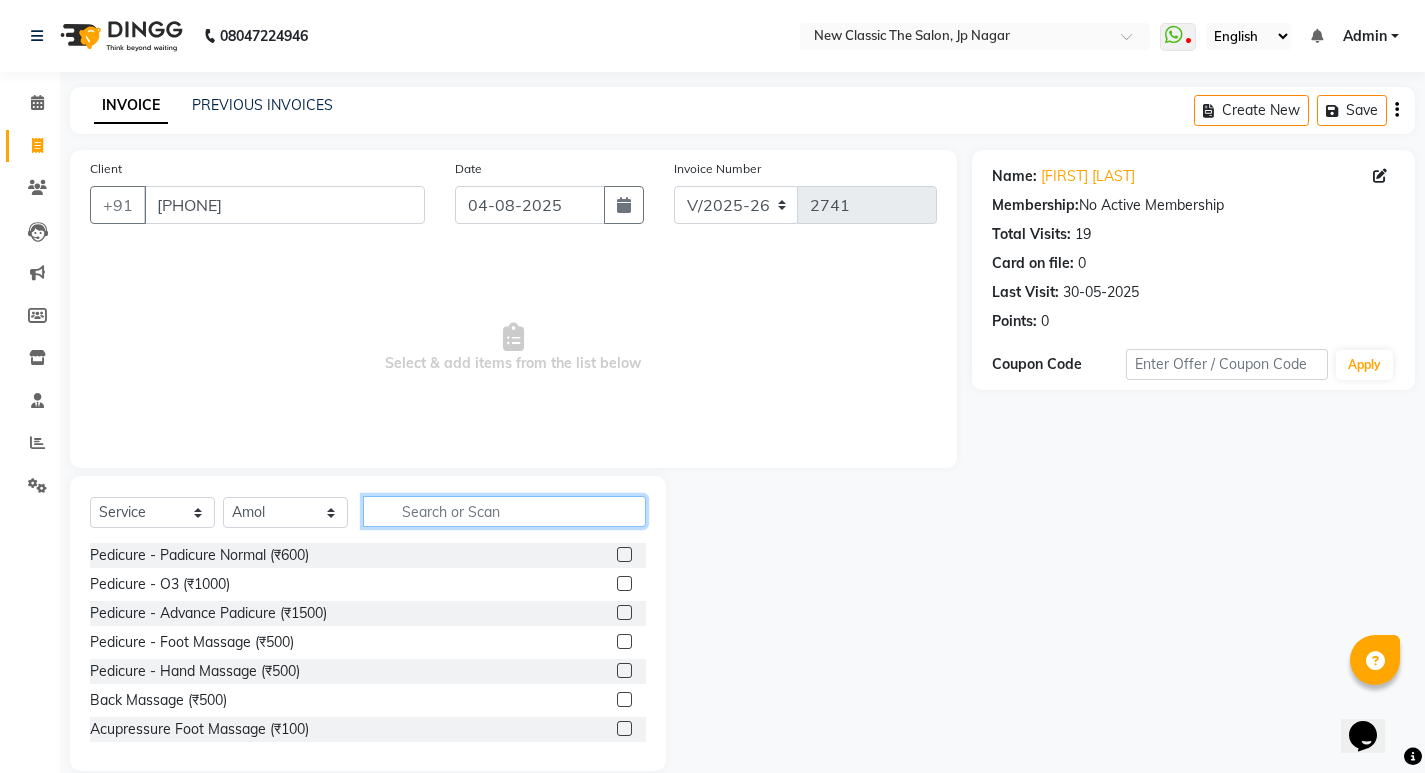 click 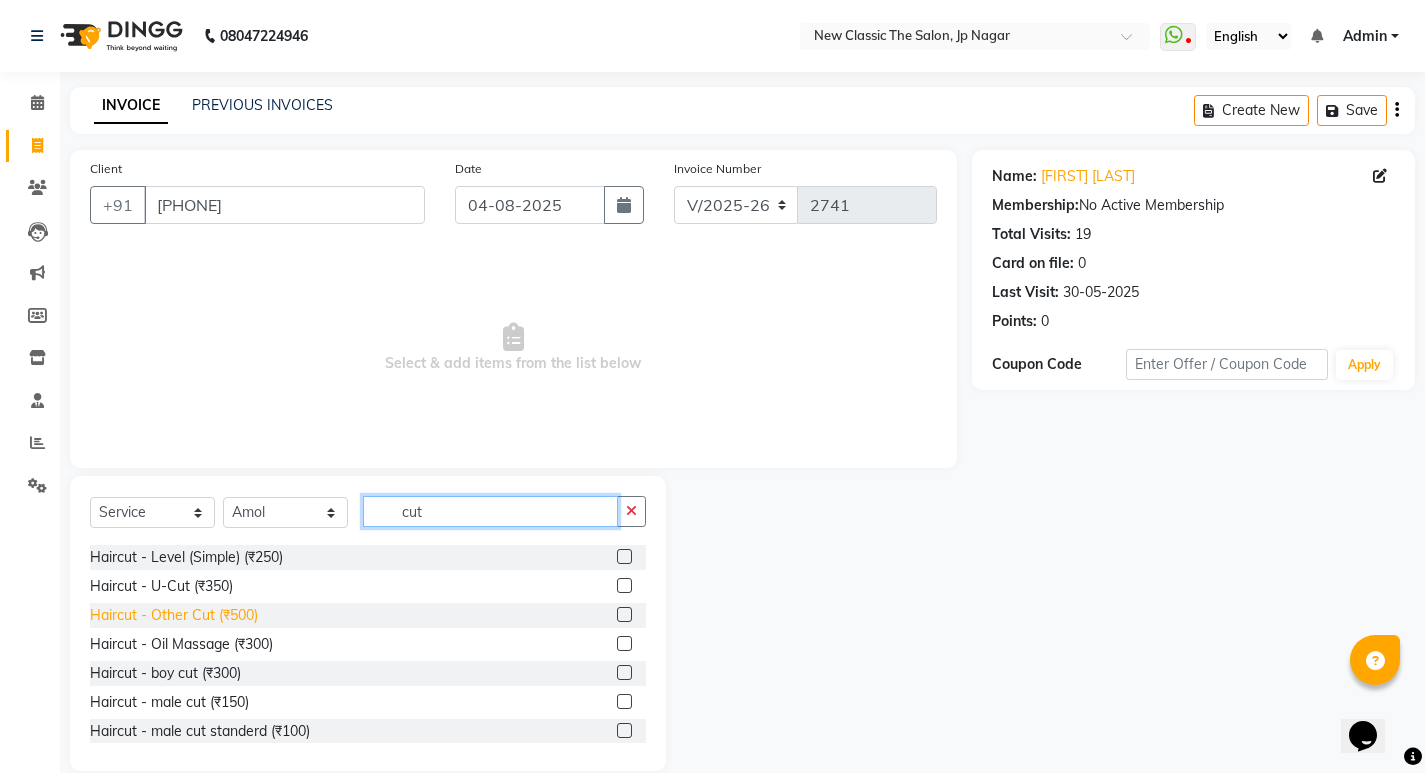 scroll, scrollTop: 100, scrollLeft: 0, axis: vertical 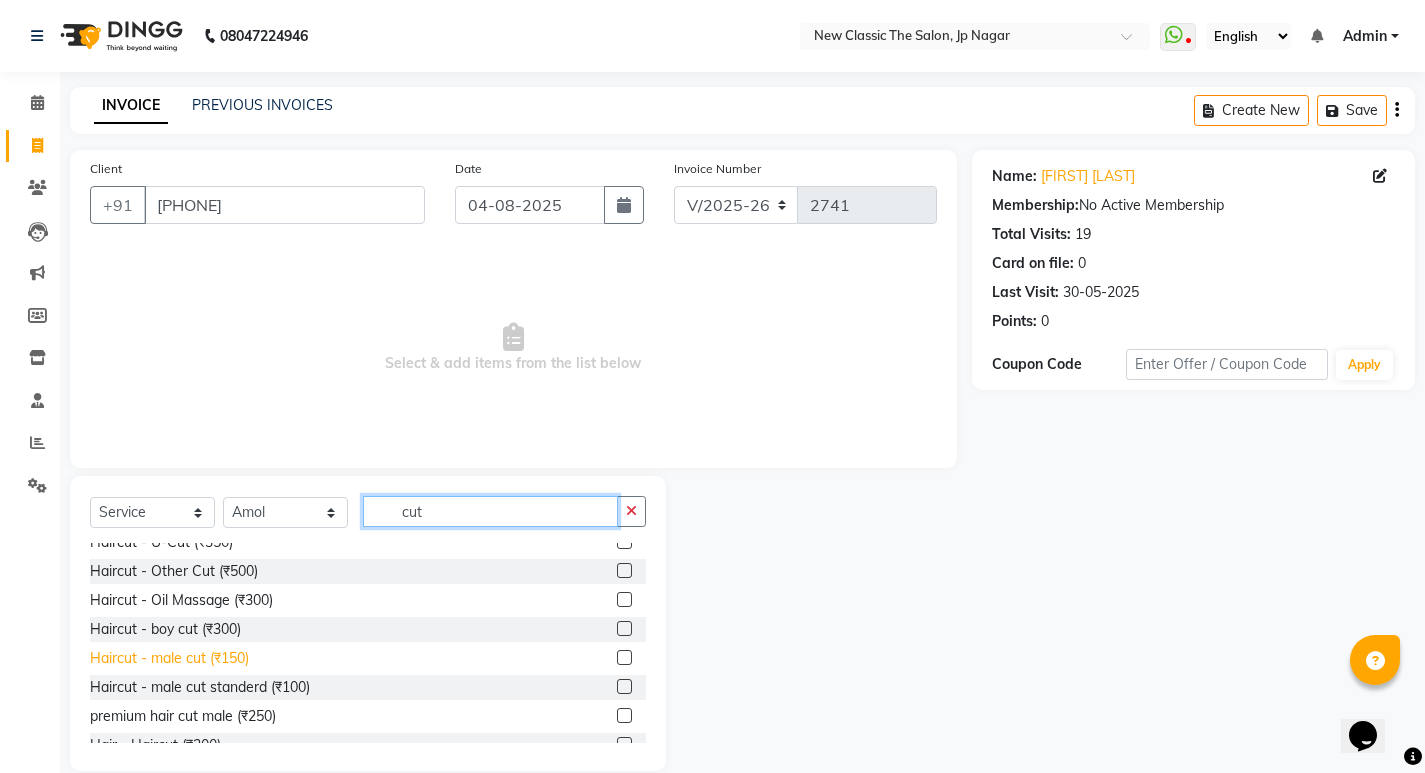 type on "cut" 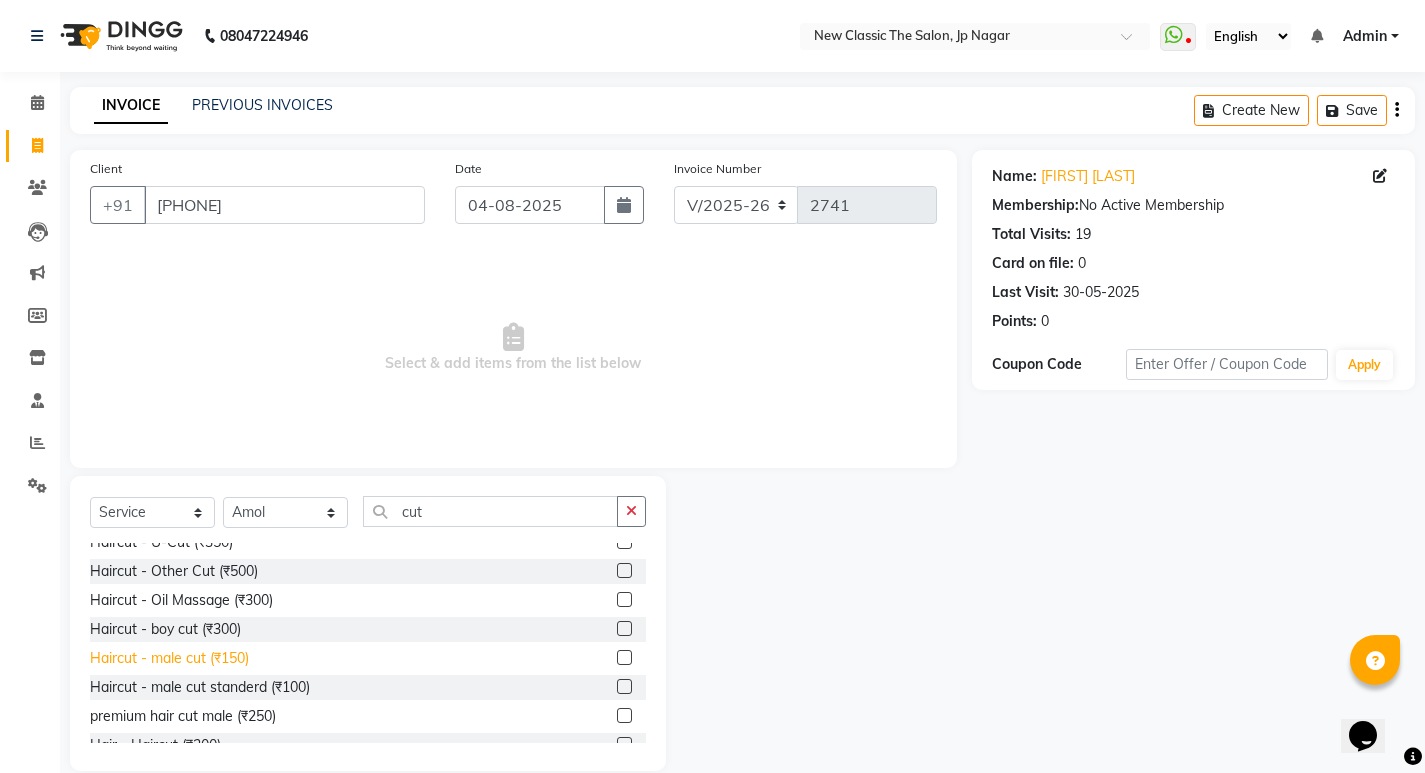 click on "Haircut - male cut  (₹150)" 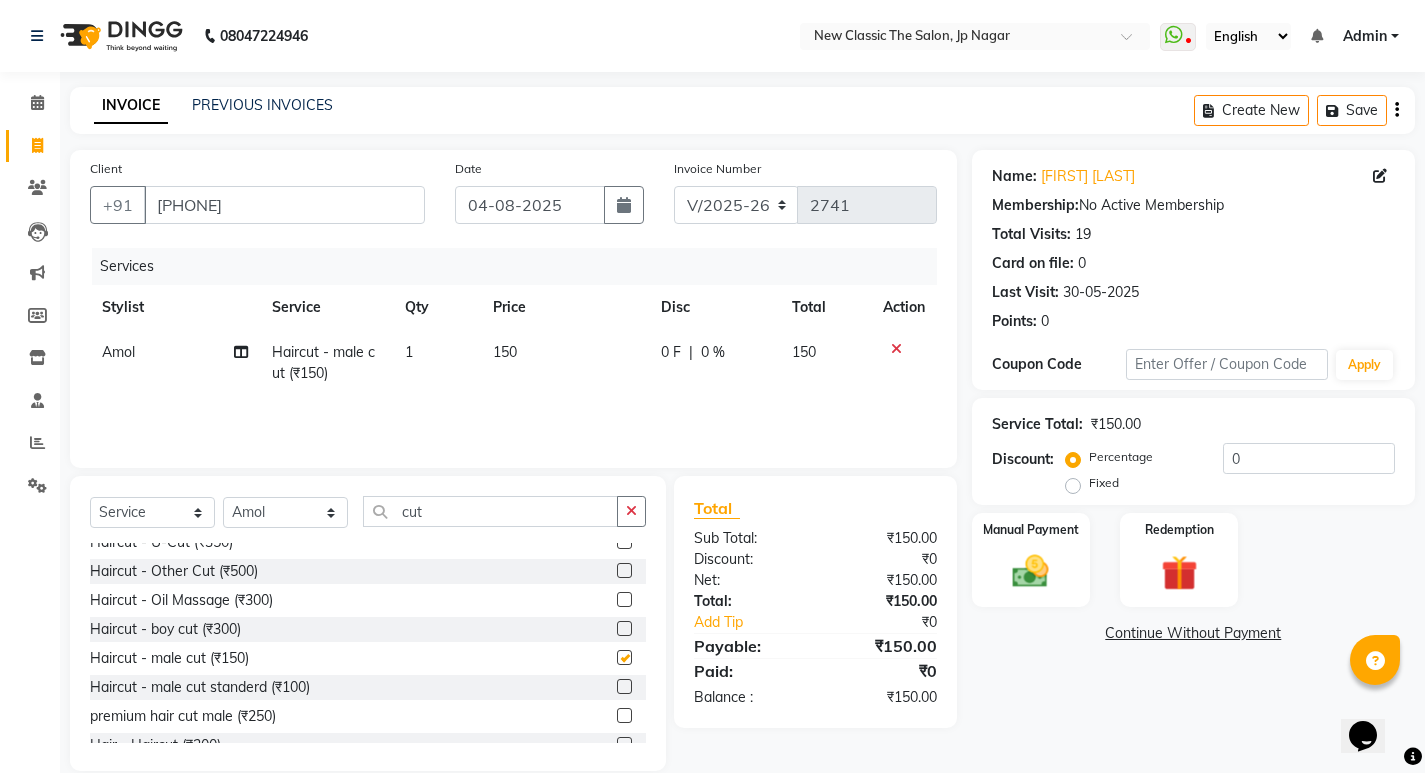 checkbox on "false" 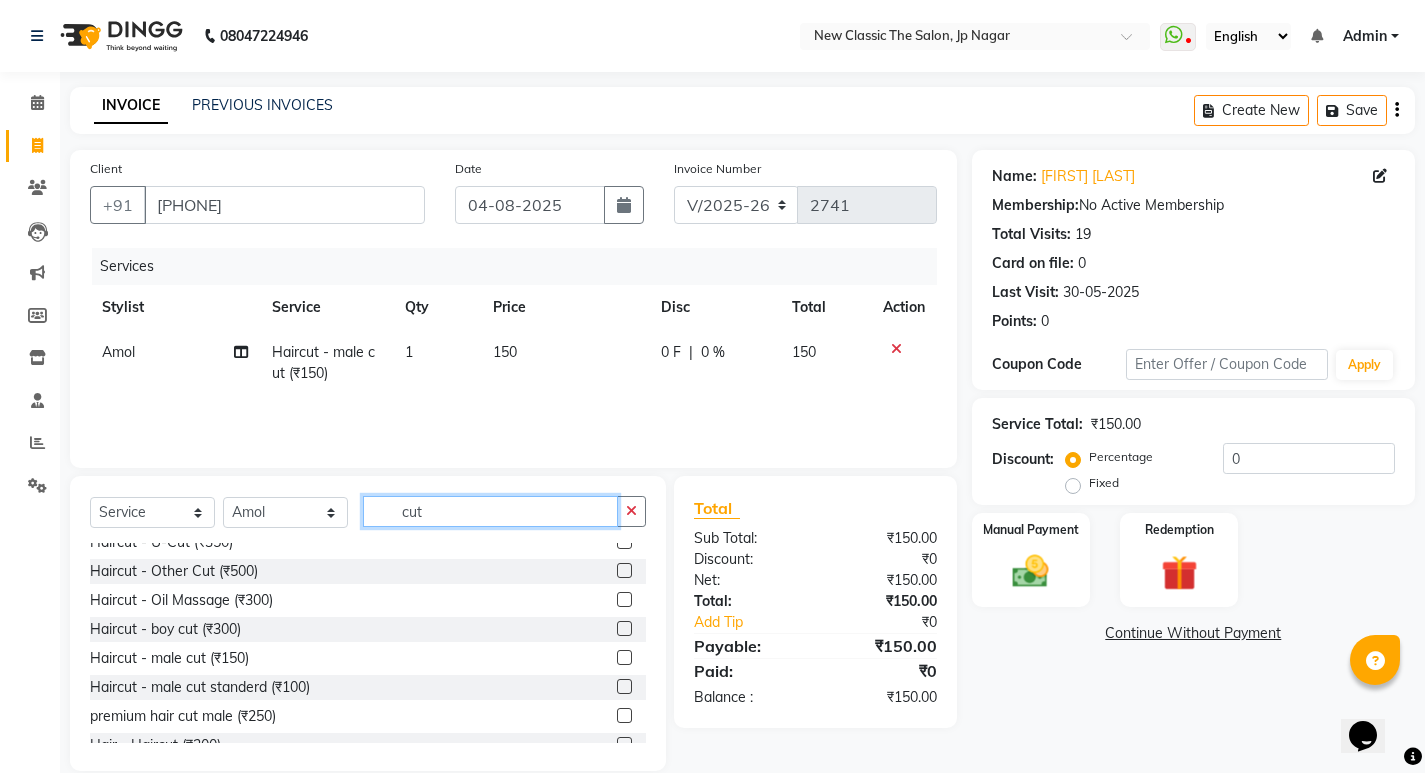click on "cut" 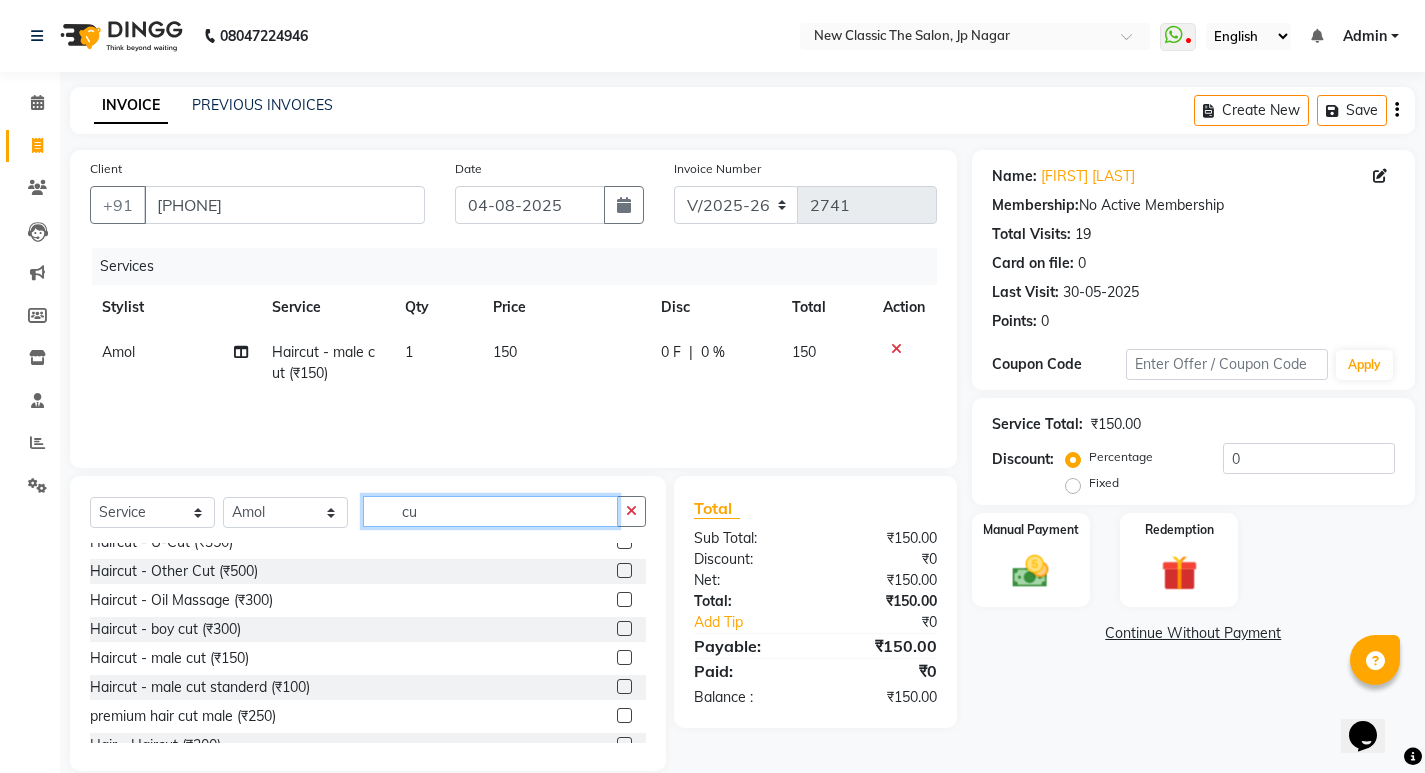 type on "c" 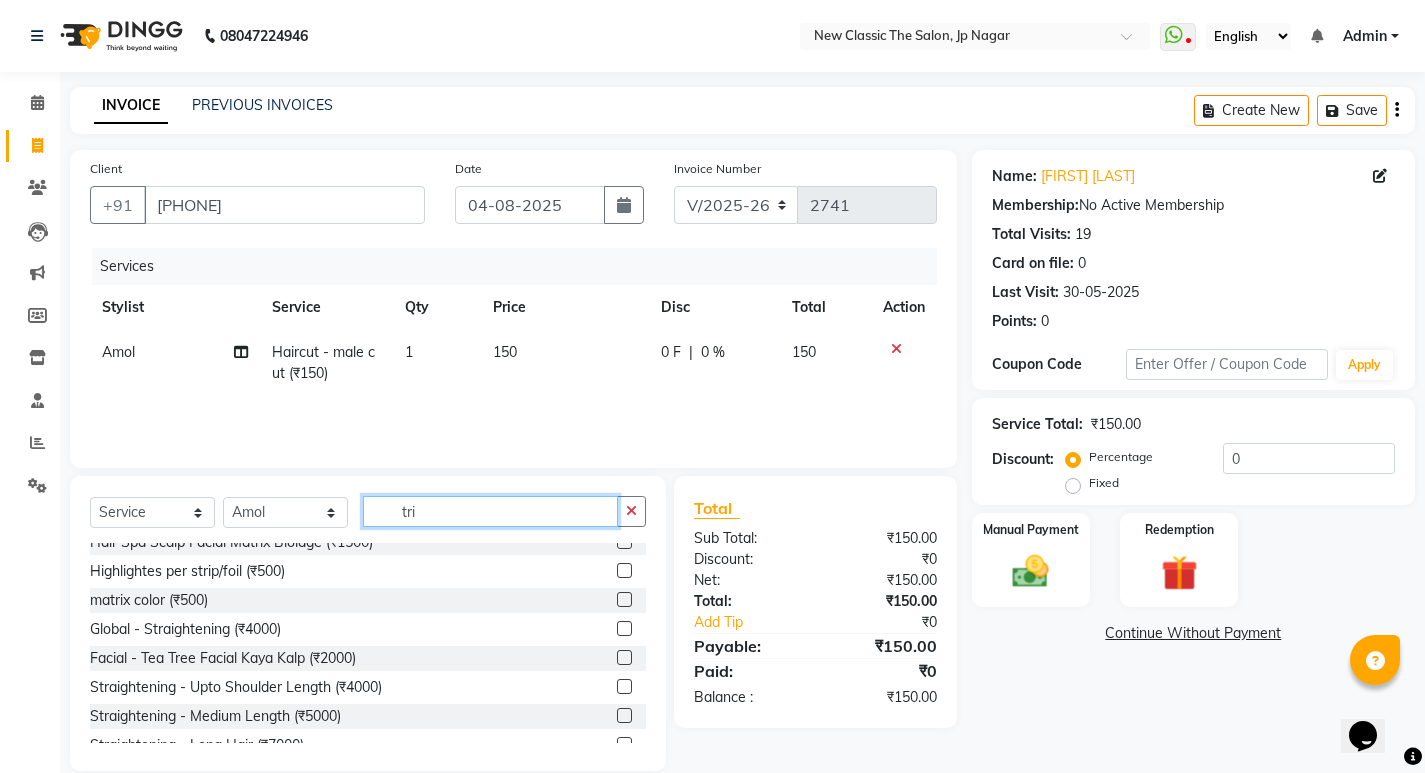 scroll, scrollTop: 0, scrollLeft: 0, axis: both 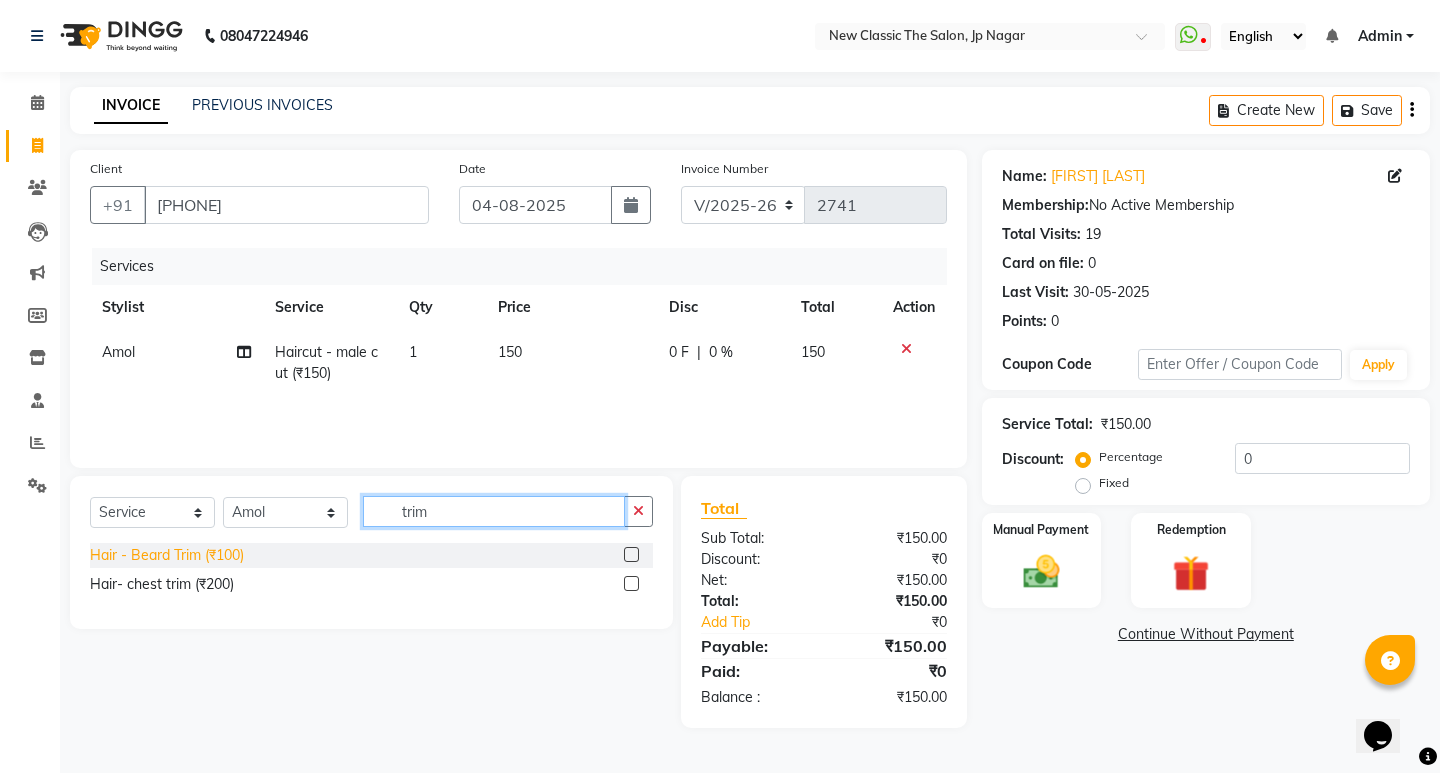 type on "trim" 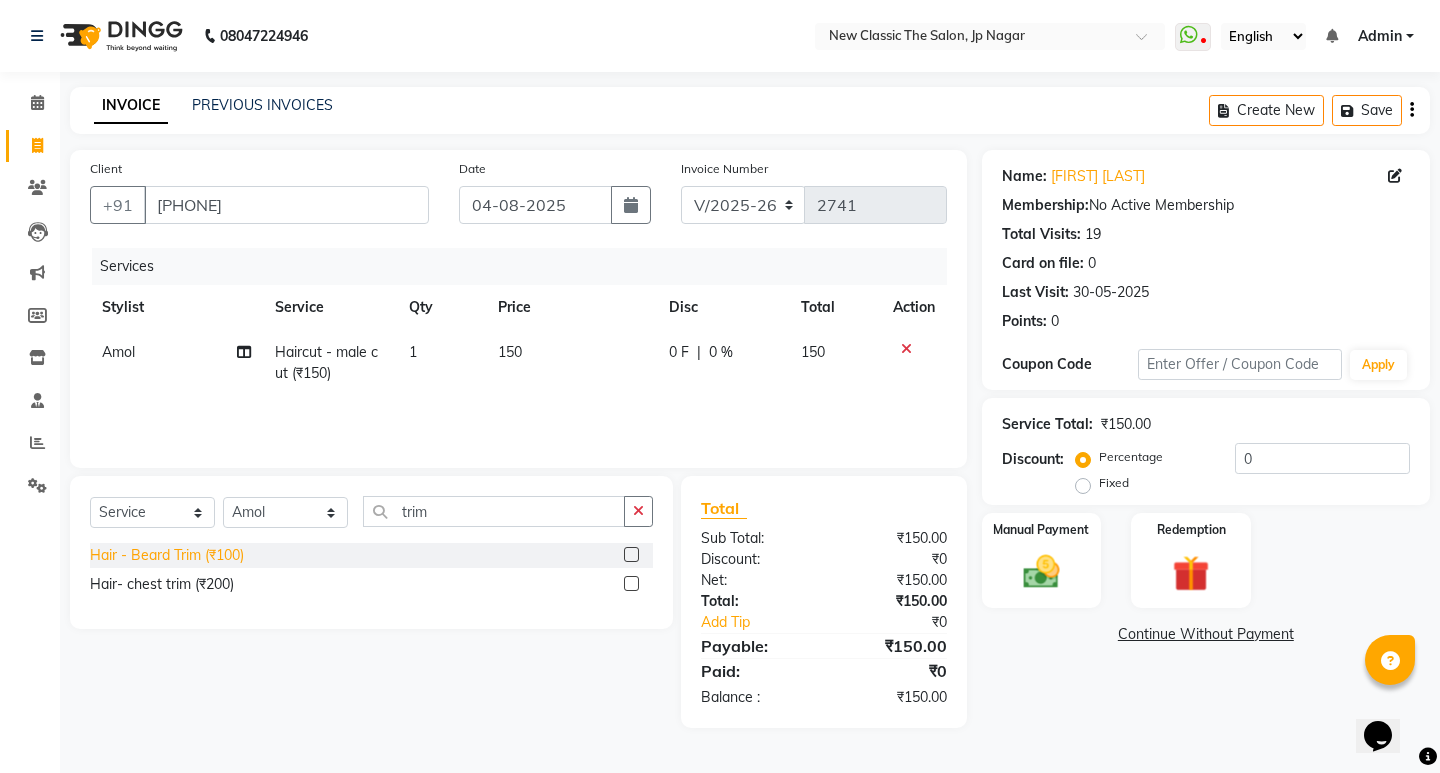 click on "Hair - Beard Trim (₹100)" 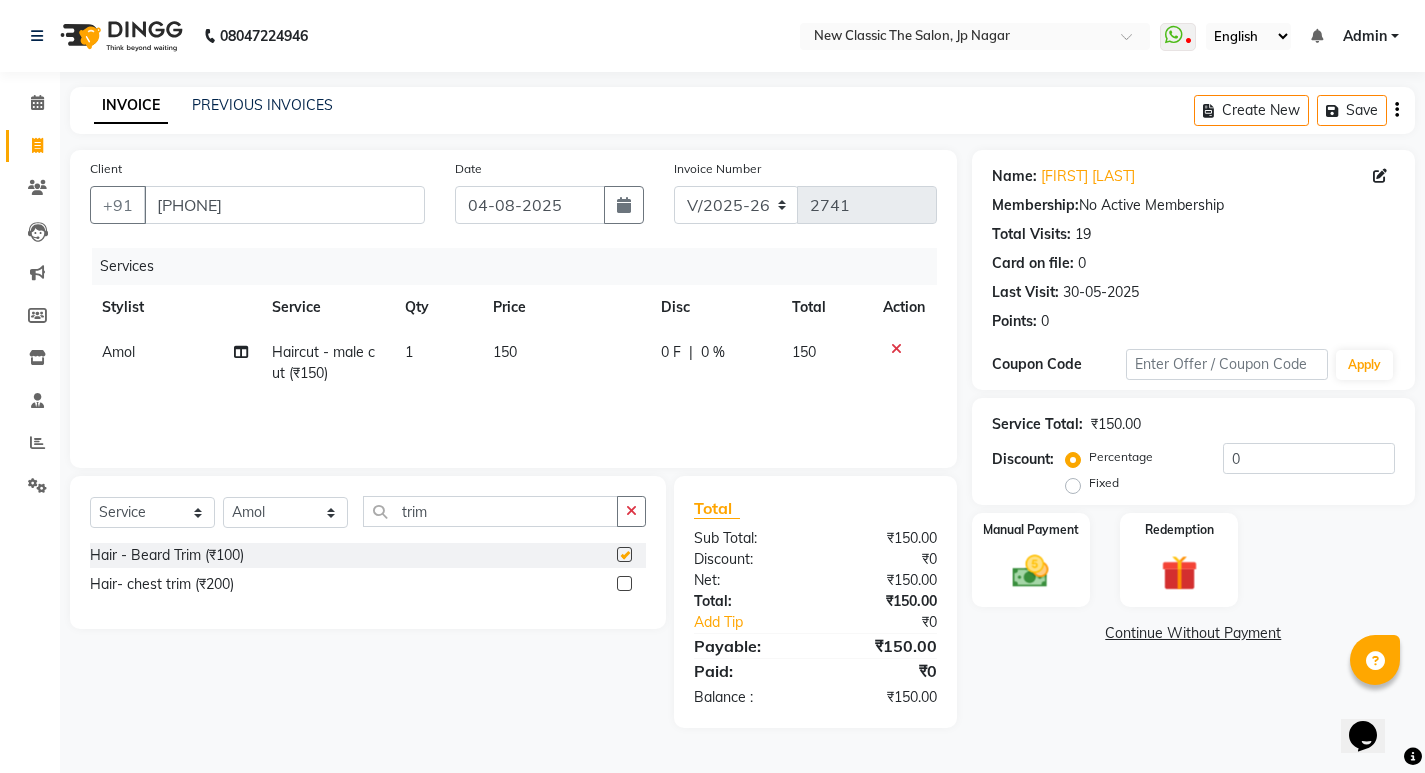 checkbox on "false" 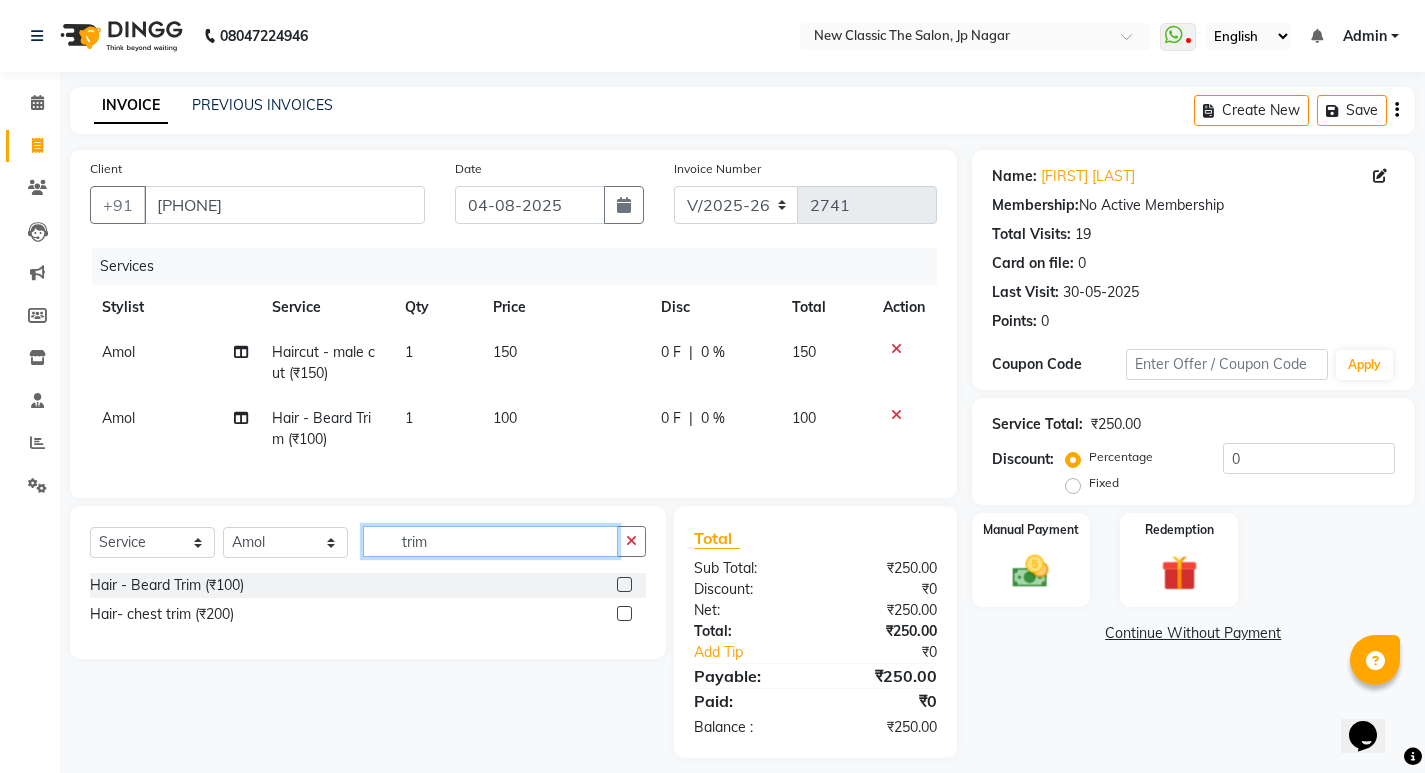 click on "trim" 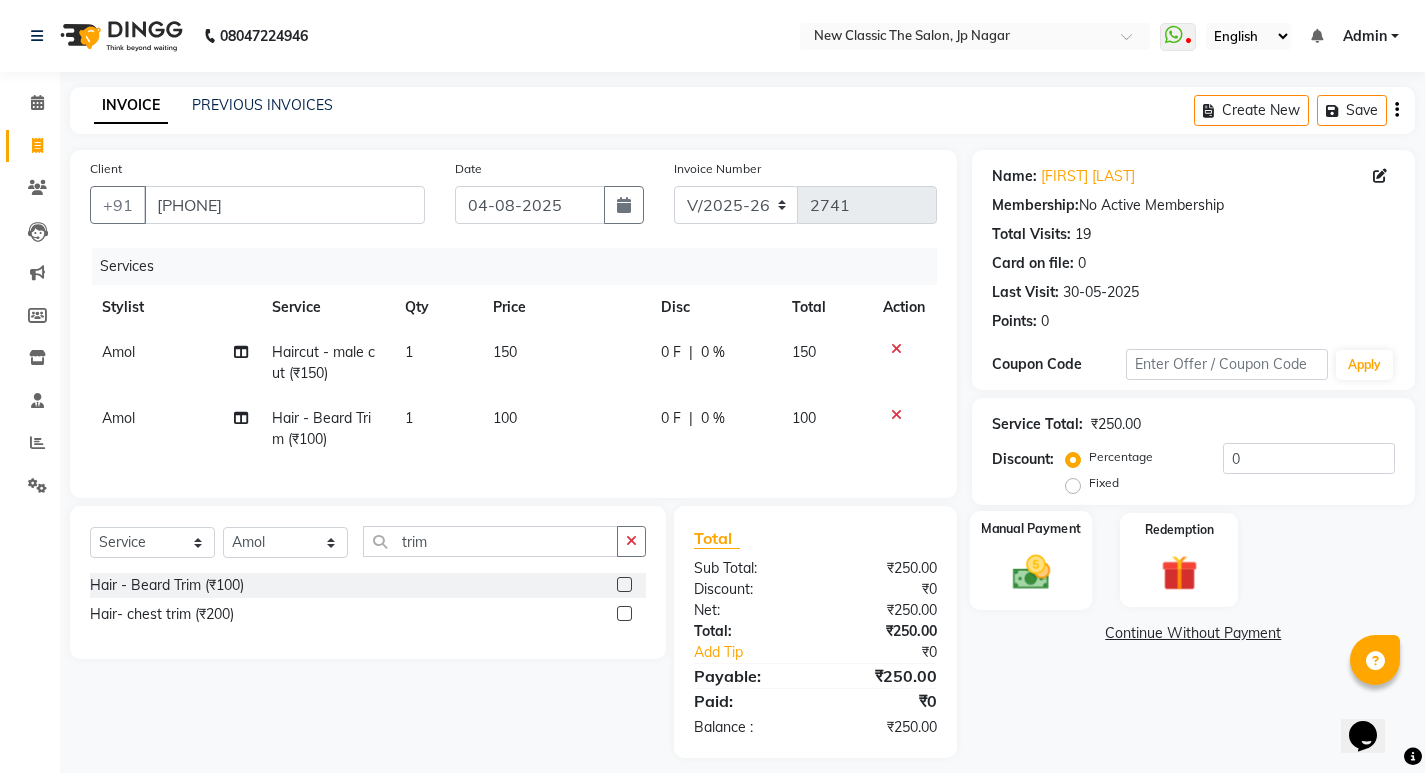 click 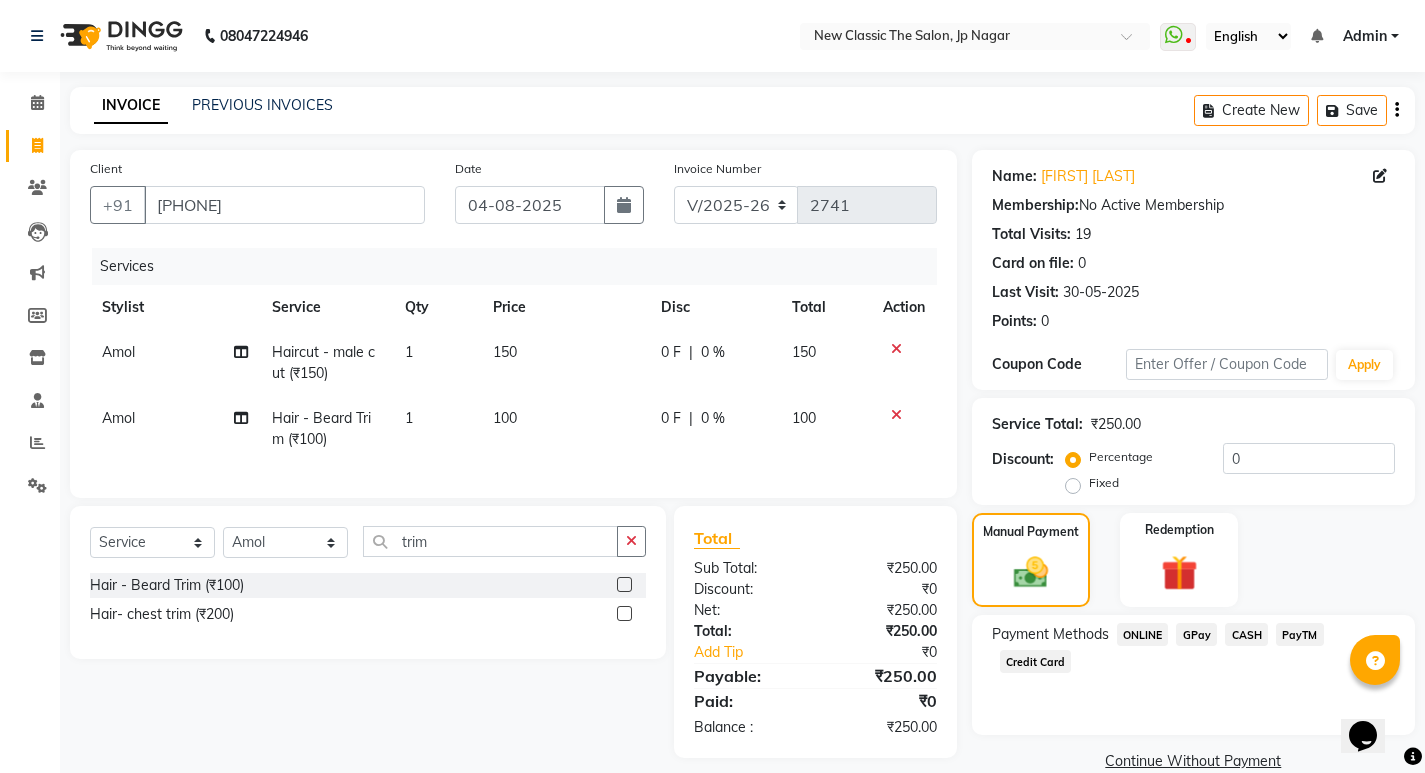 click on "ONLINE" 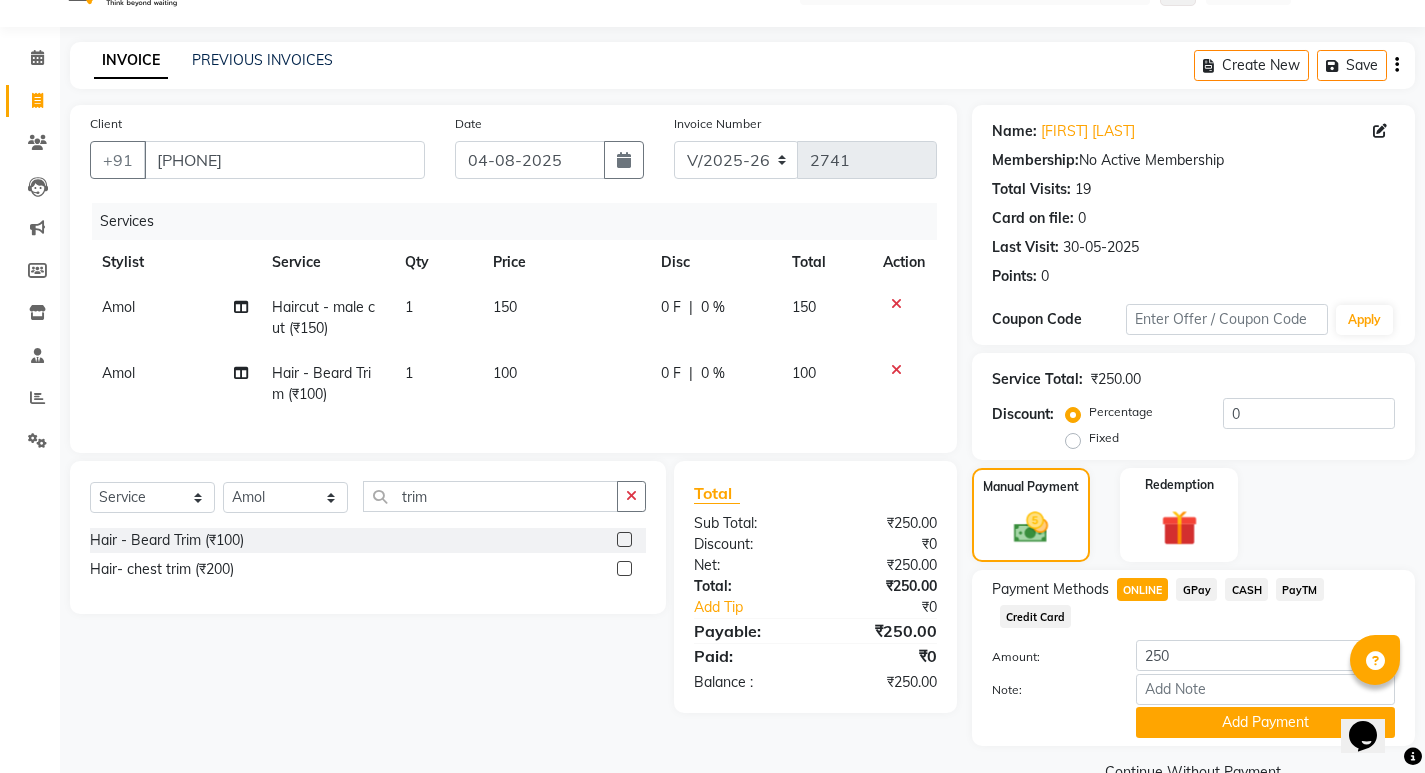 scroll, scrollTop: 89, scrollLeft: 0, axis: vertical 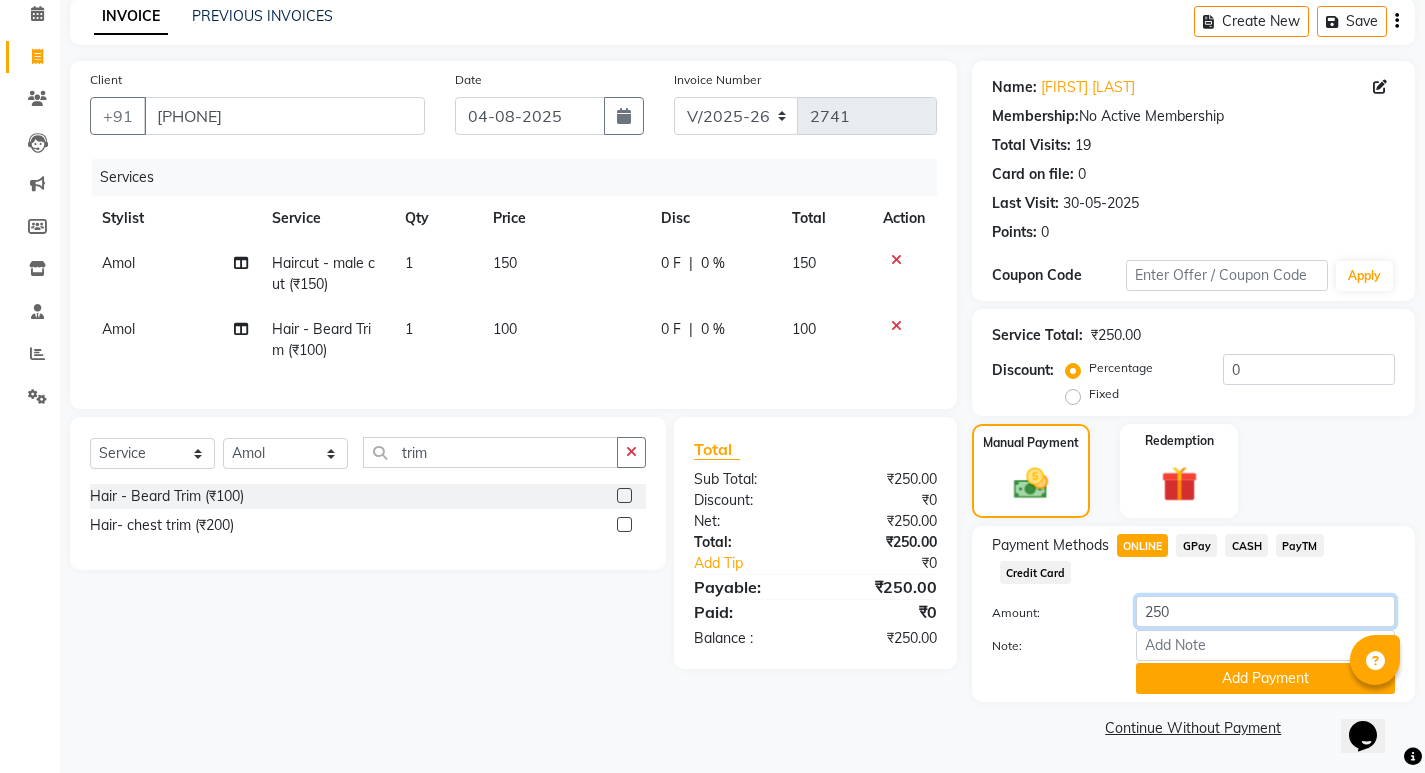 drag, startPoint x: 1162, startPoint y: 606, endPoint x: 1125, endPoint y: 624, distance: 41.14608 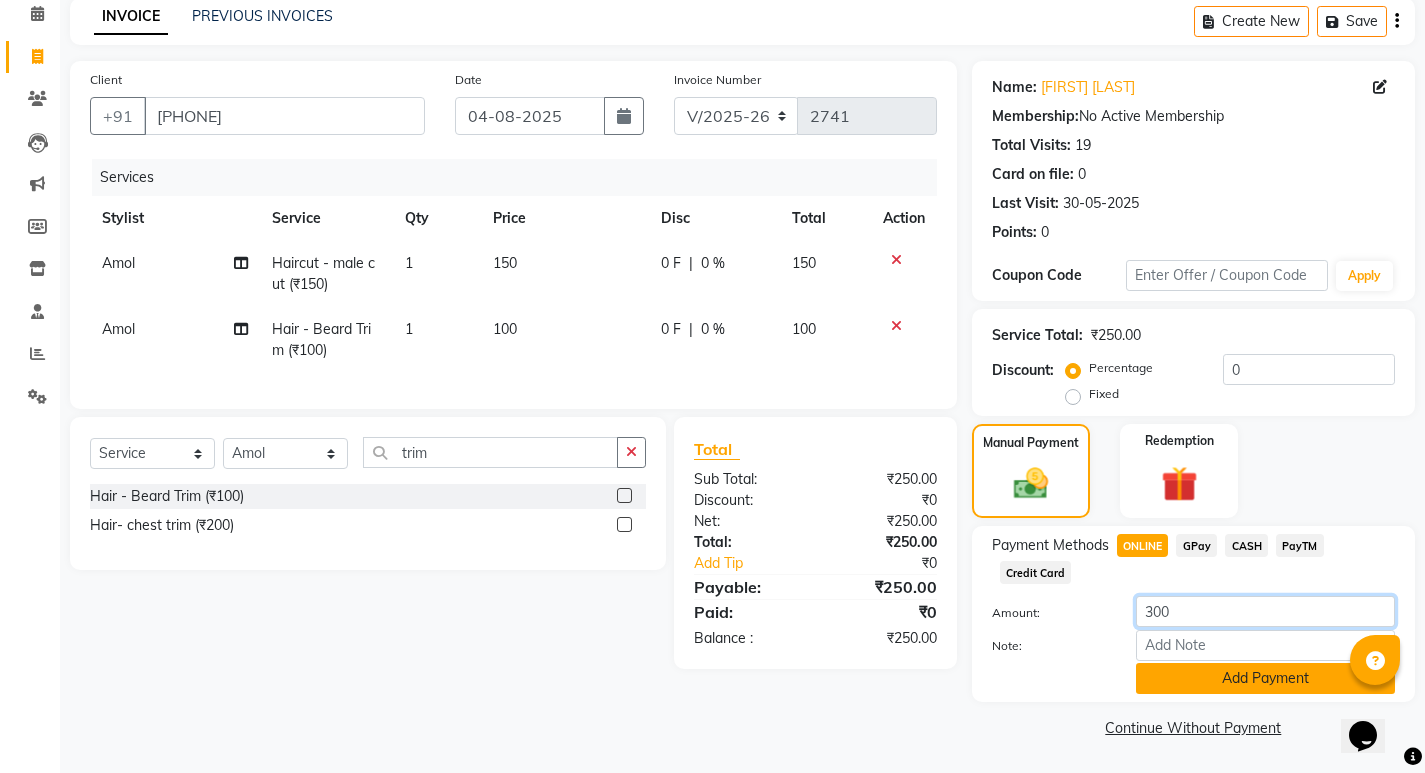 type on "300" 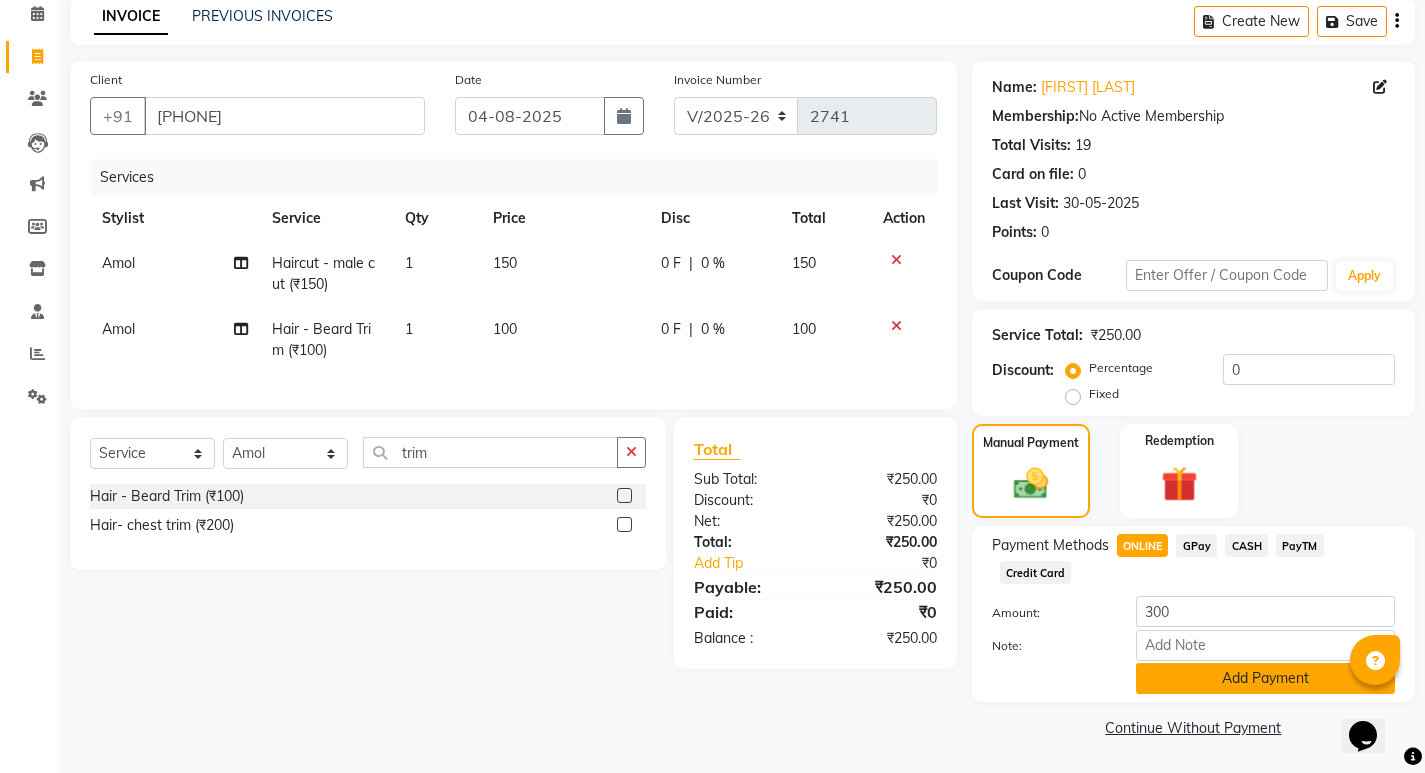 click on "Add Payment" 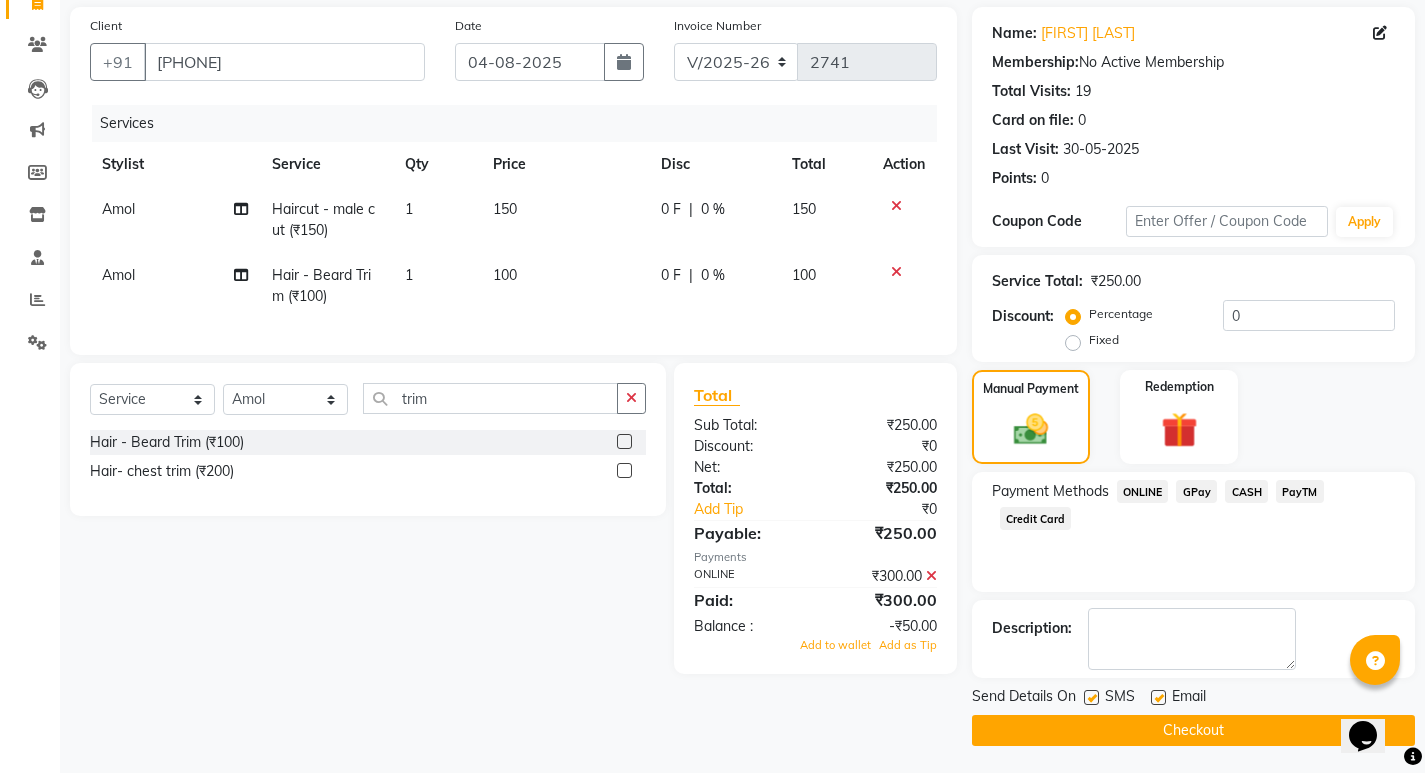 scroll, scrollTop: 146, scrollLeft: 0, axis: vertical 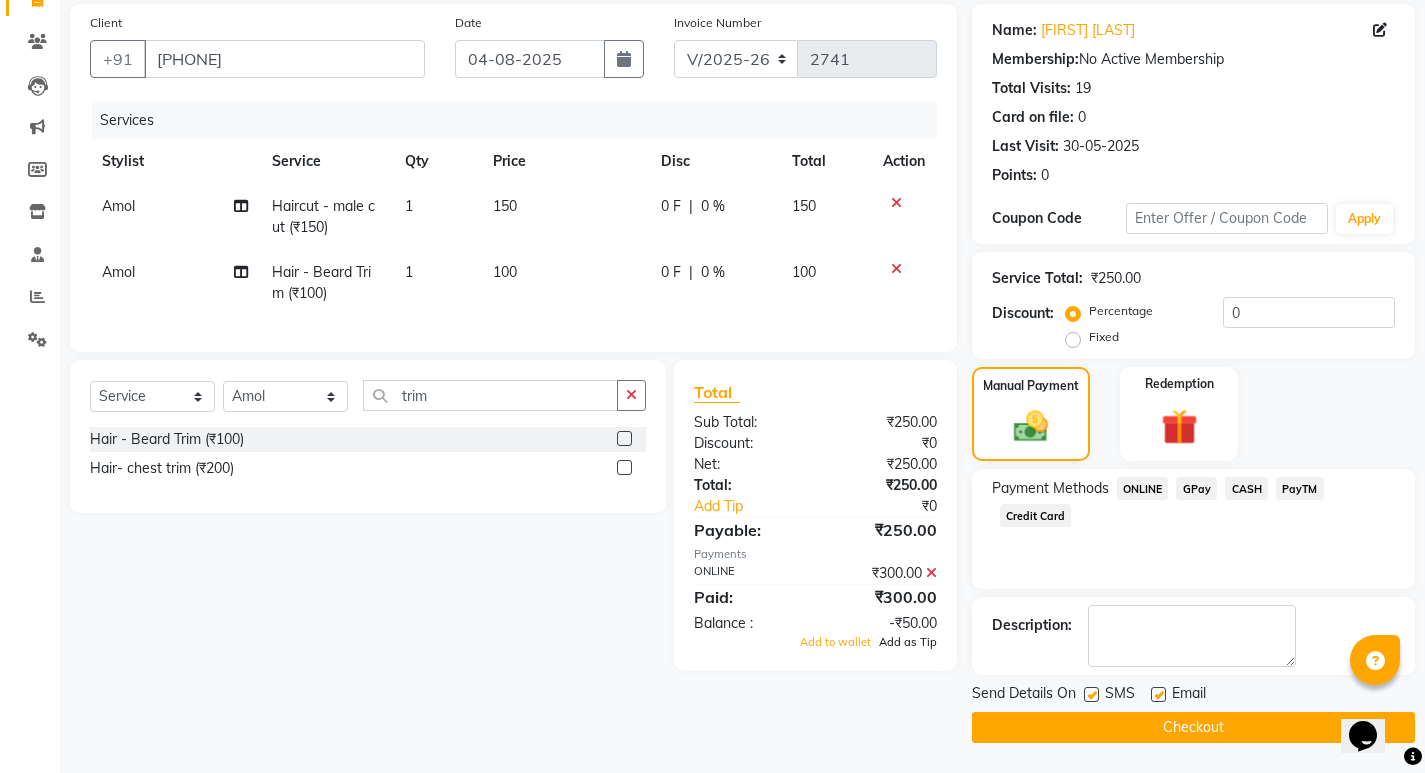 click on "Add as Tip" 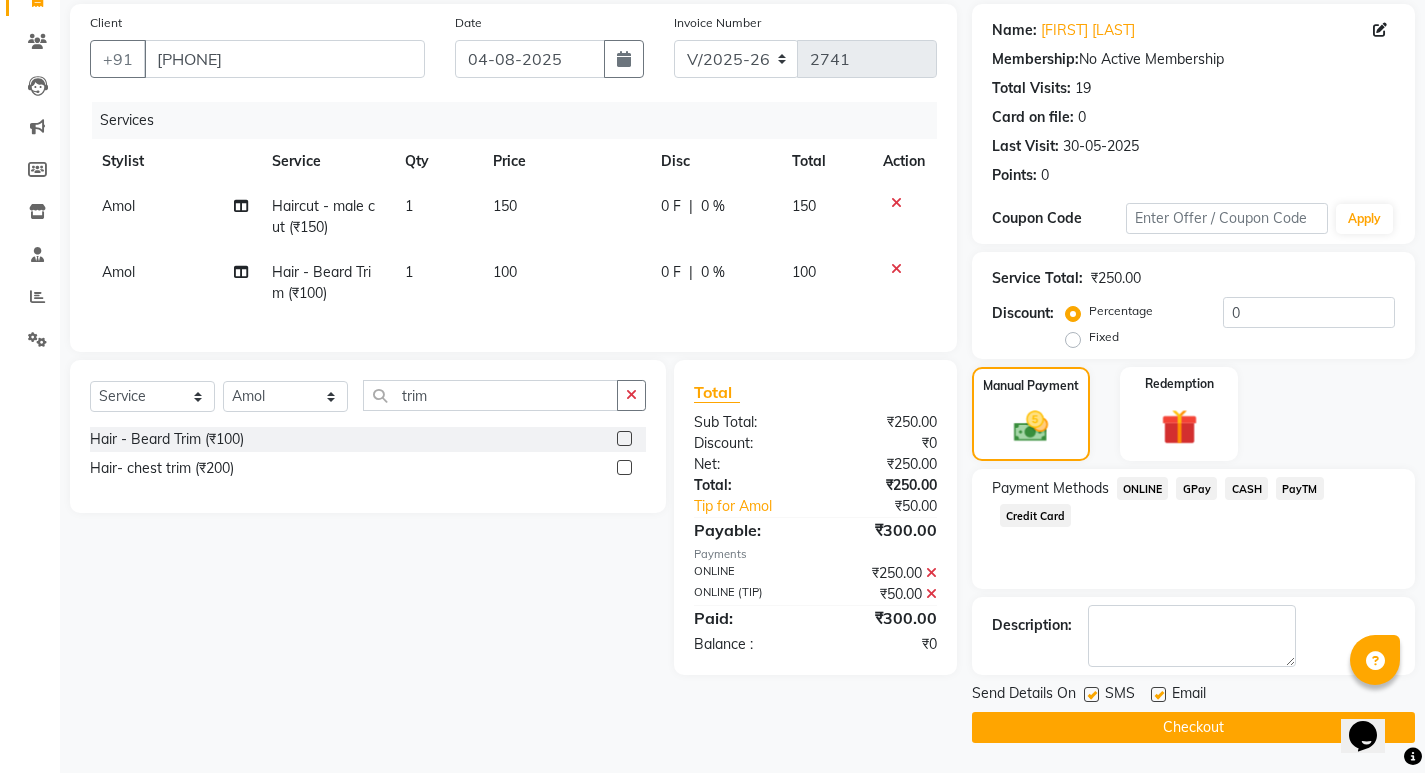 click on "Checkout" 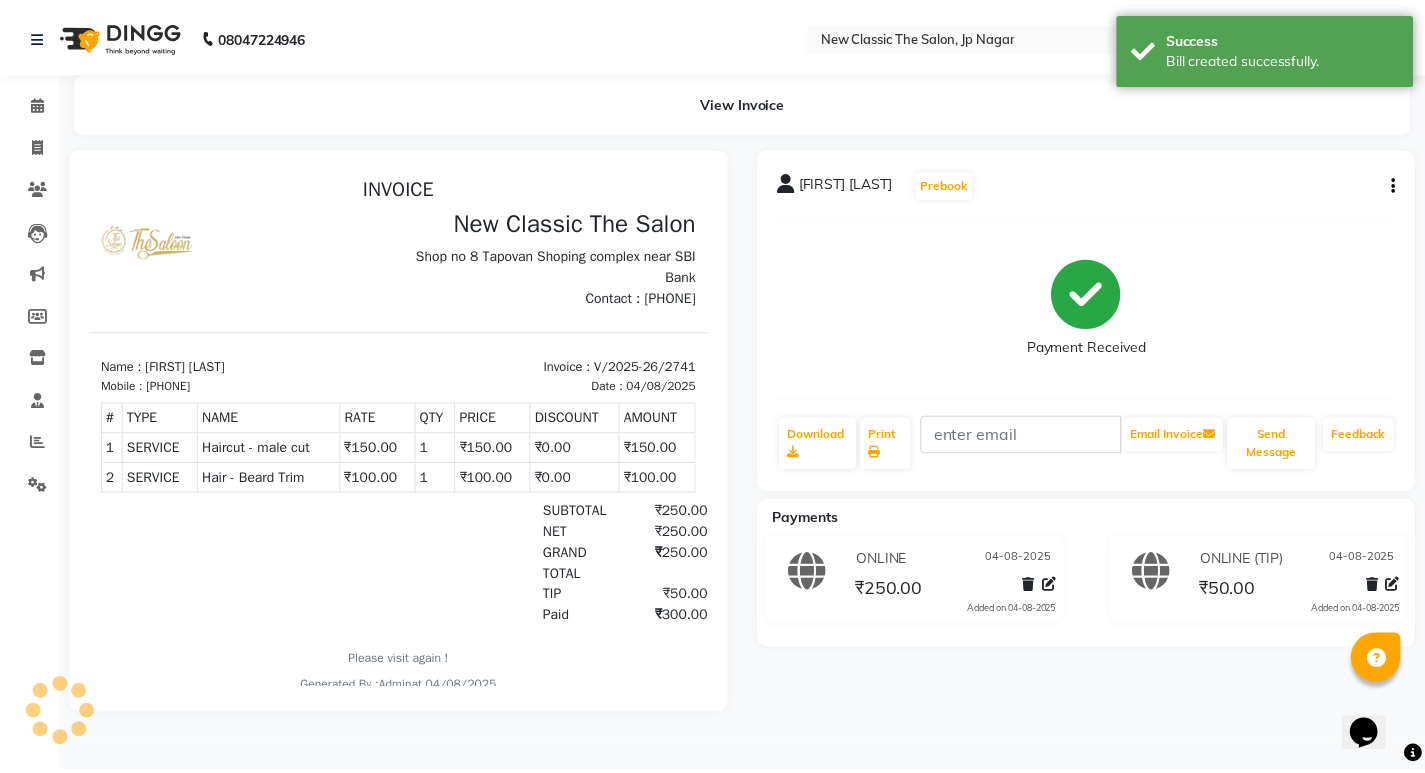 scroll, scrollTop: 0, scrollLeft: 0, axis: both 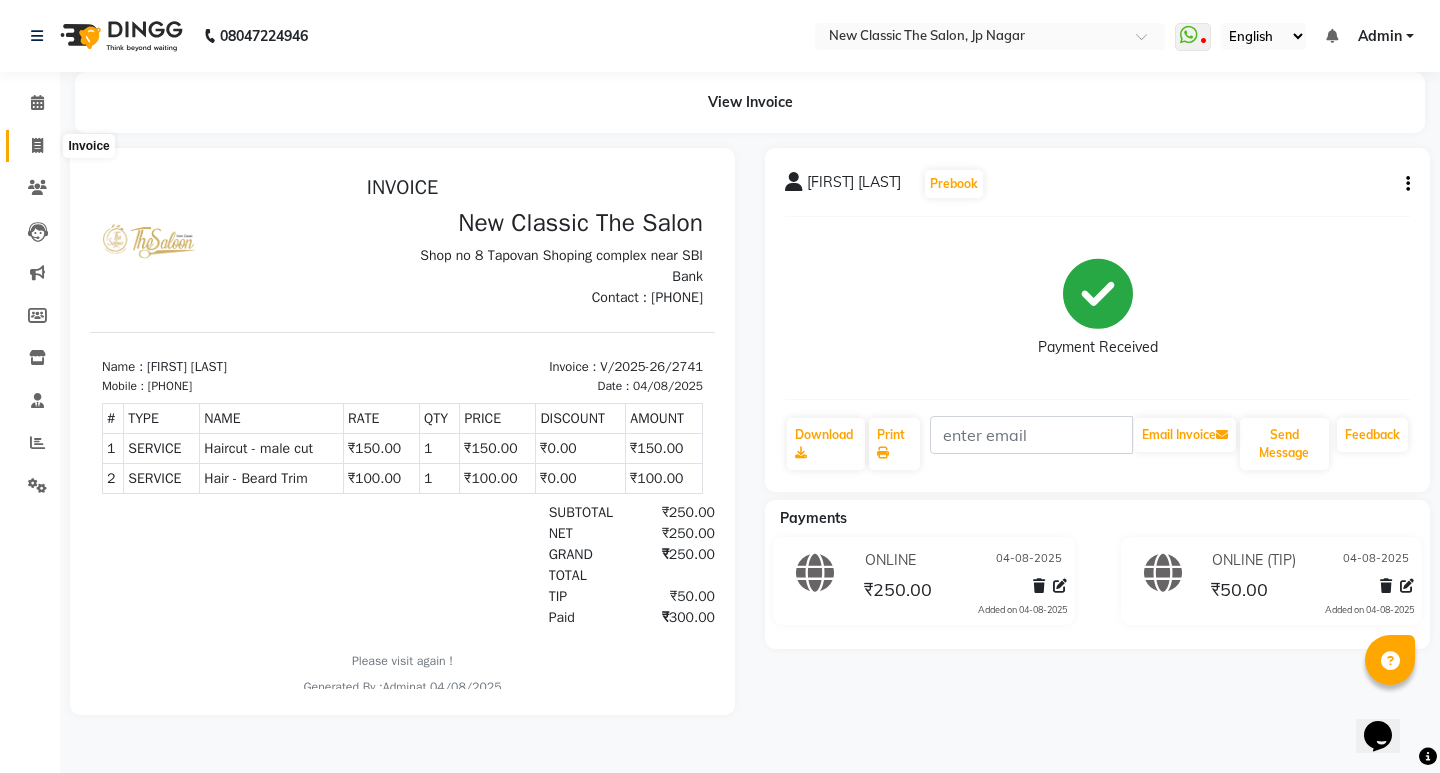 click 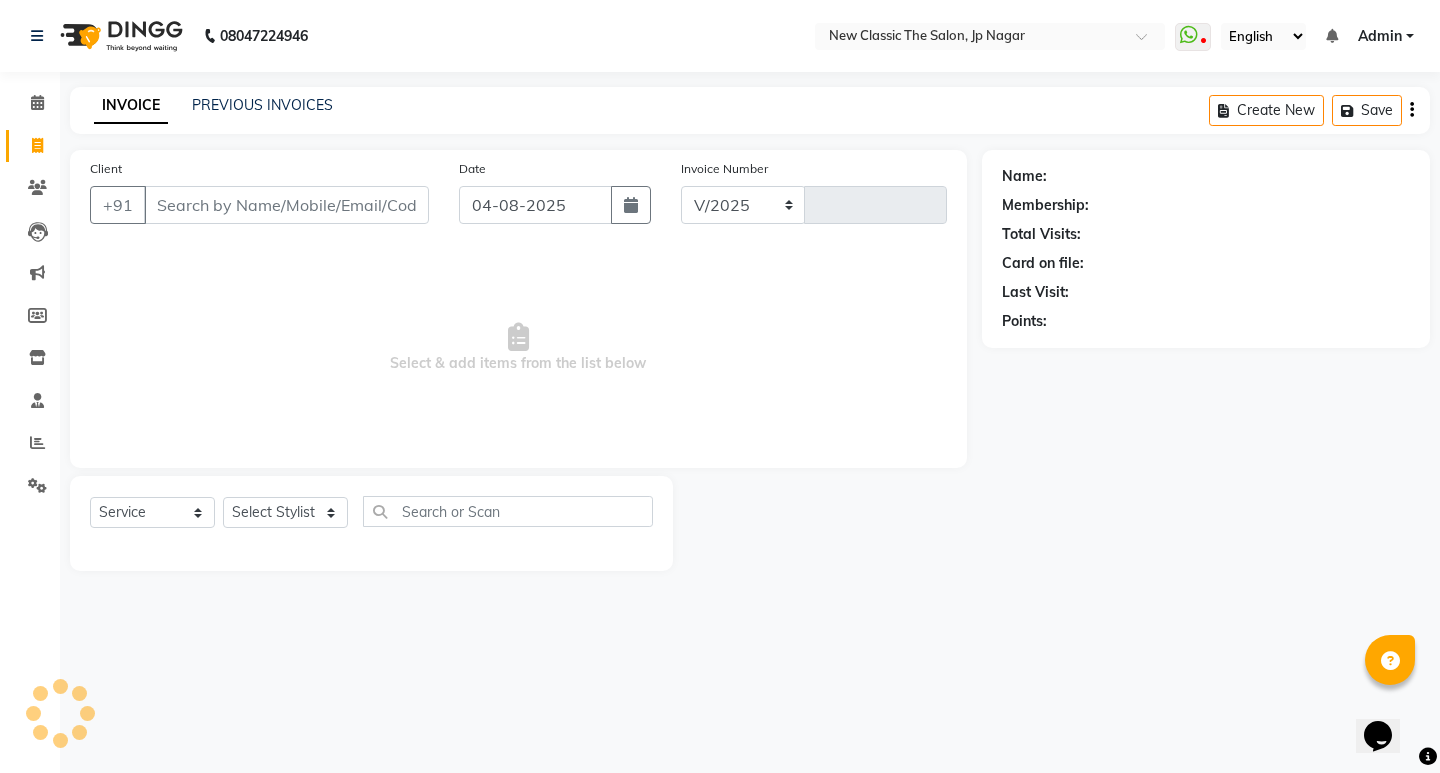 select on "4678" 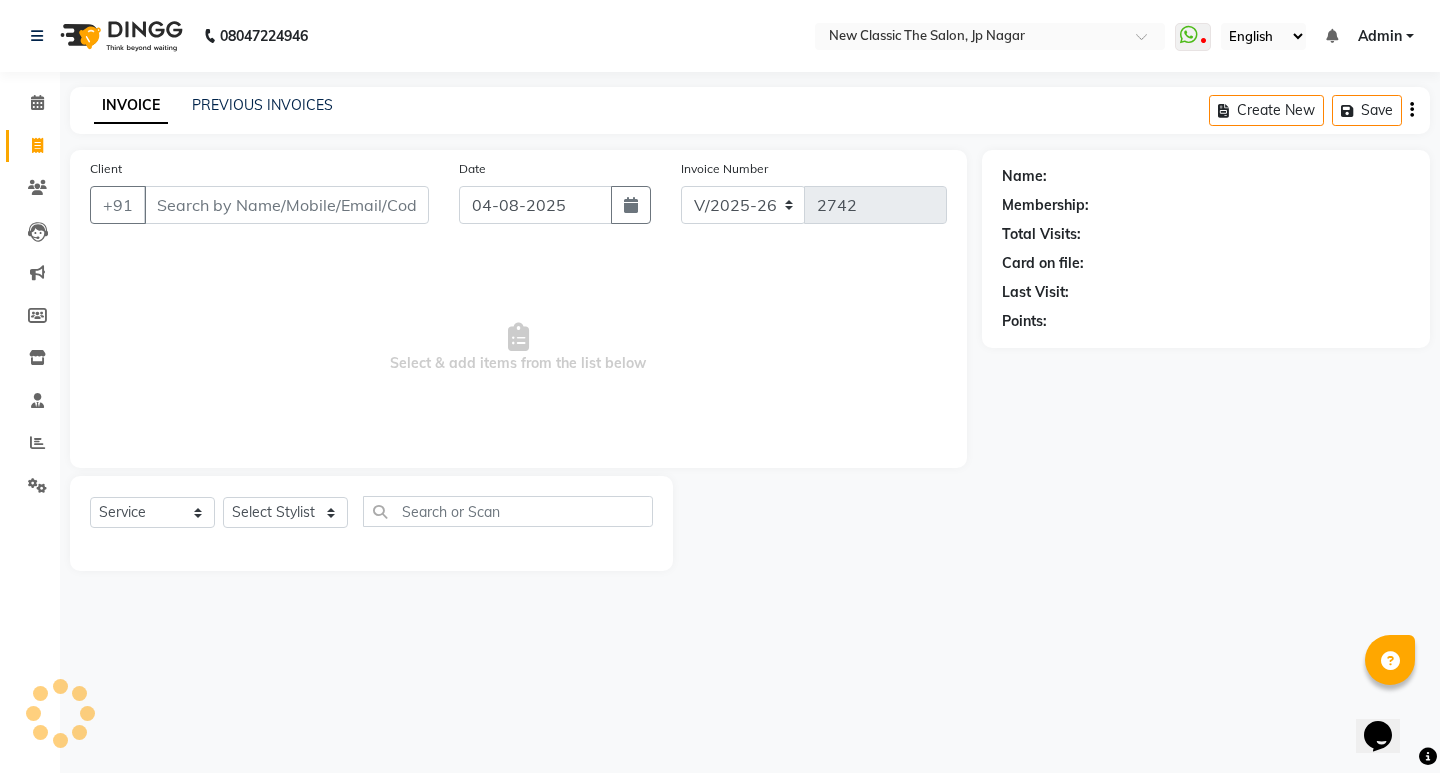 click on "Client" at bounding box center (286, 205) 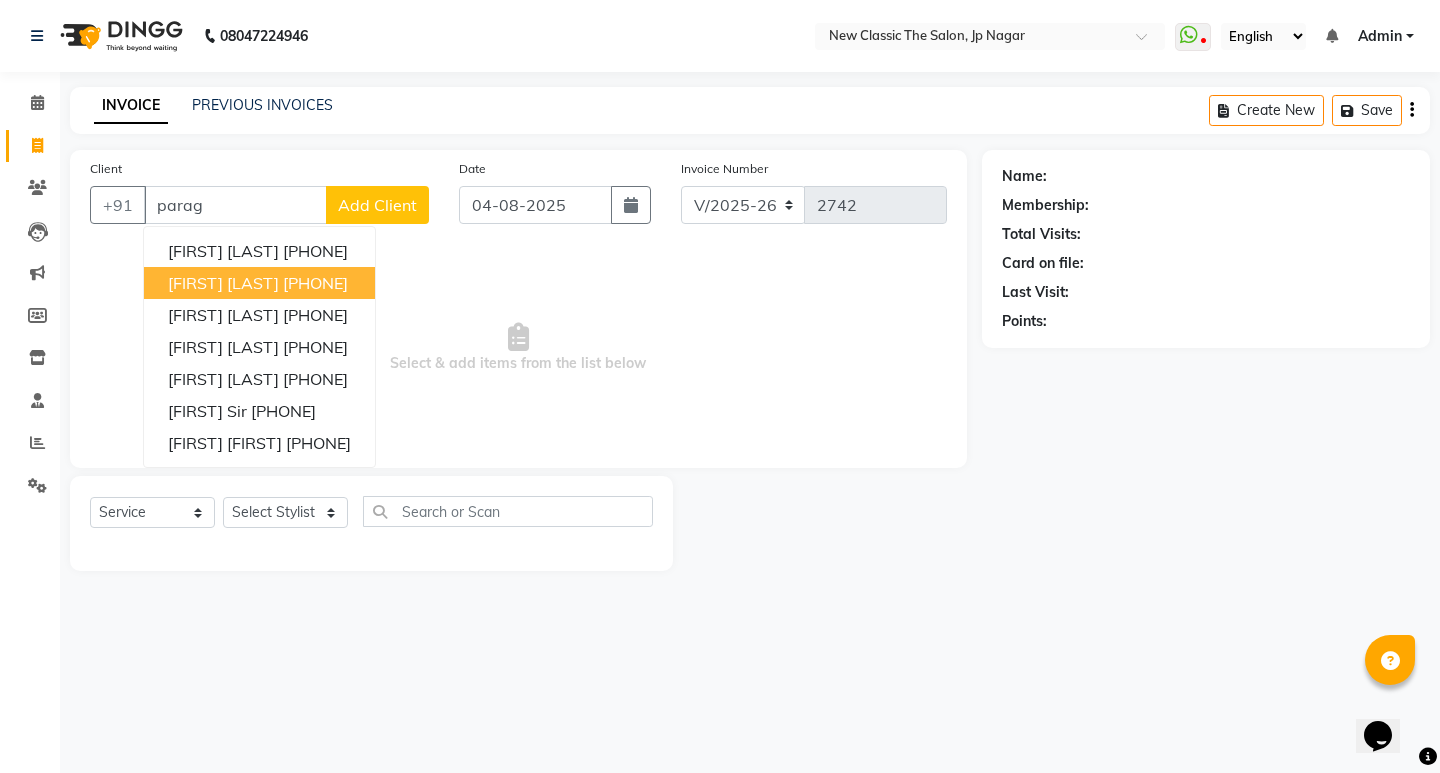 click on "[FIRST] [LAST]" at bounding box center (223, 283) 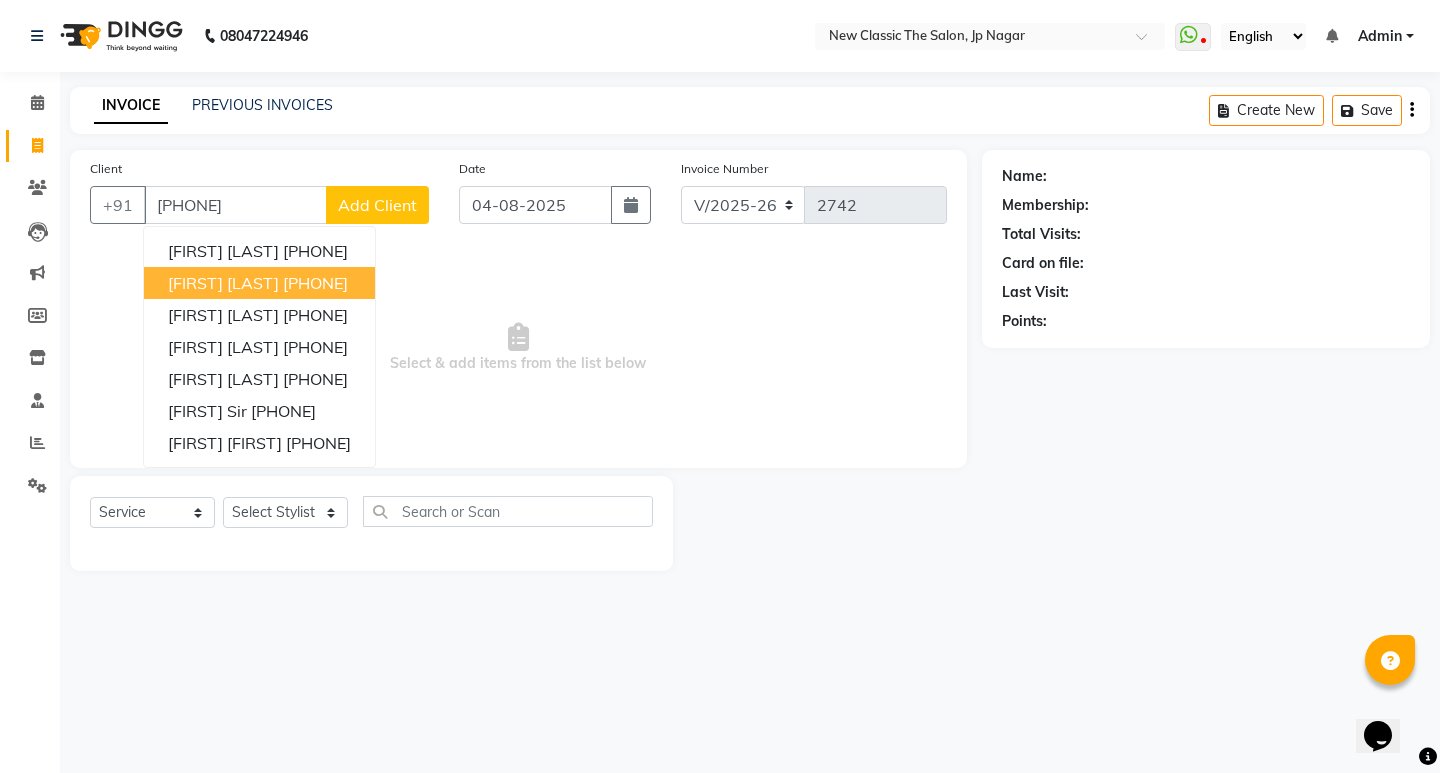 type on "[PHONE]" 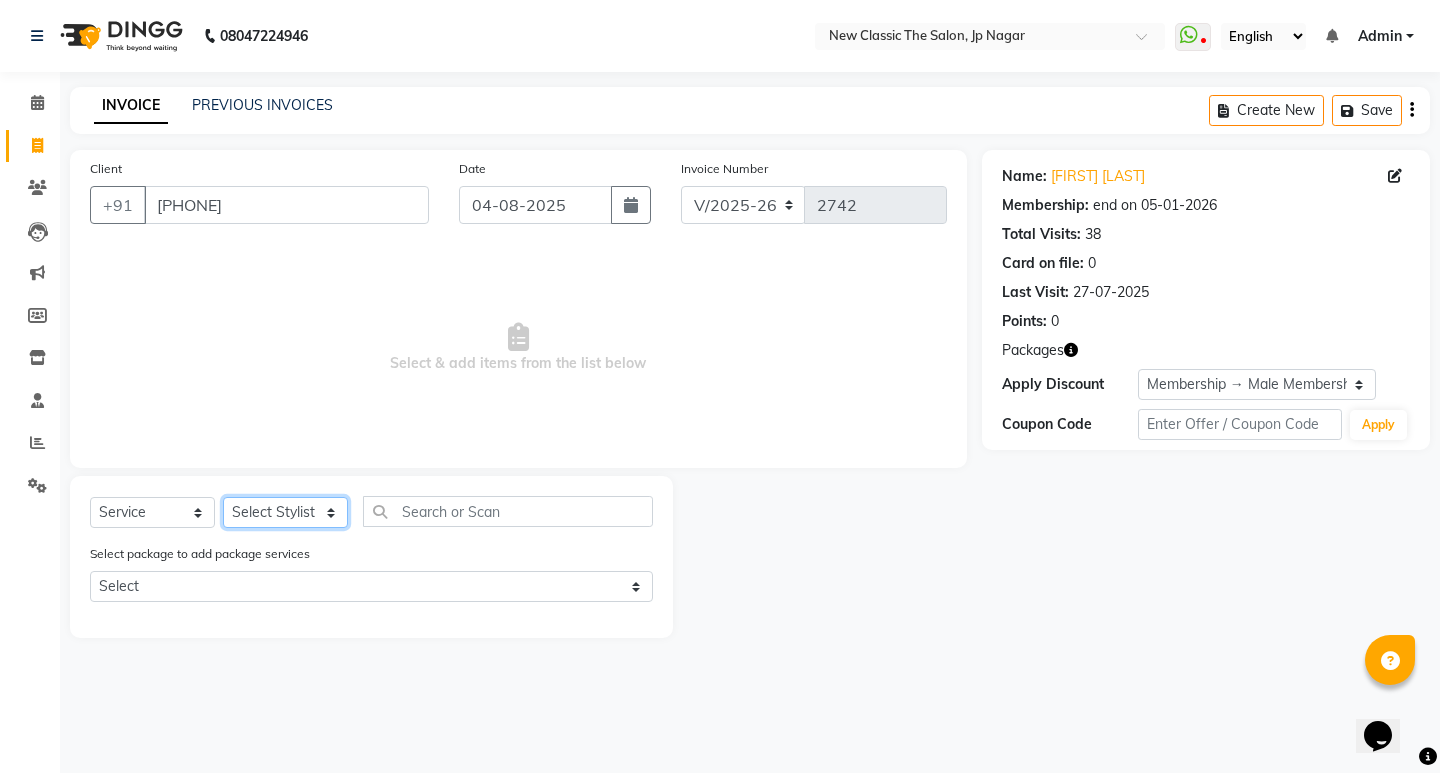 click on "Select Stylist Amit Amol Anil Kirti Komal Manager Prachi Rina Shital Smita surendra" 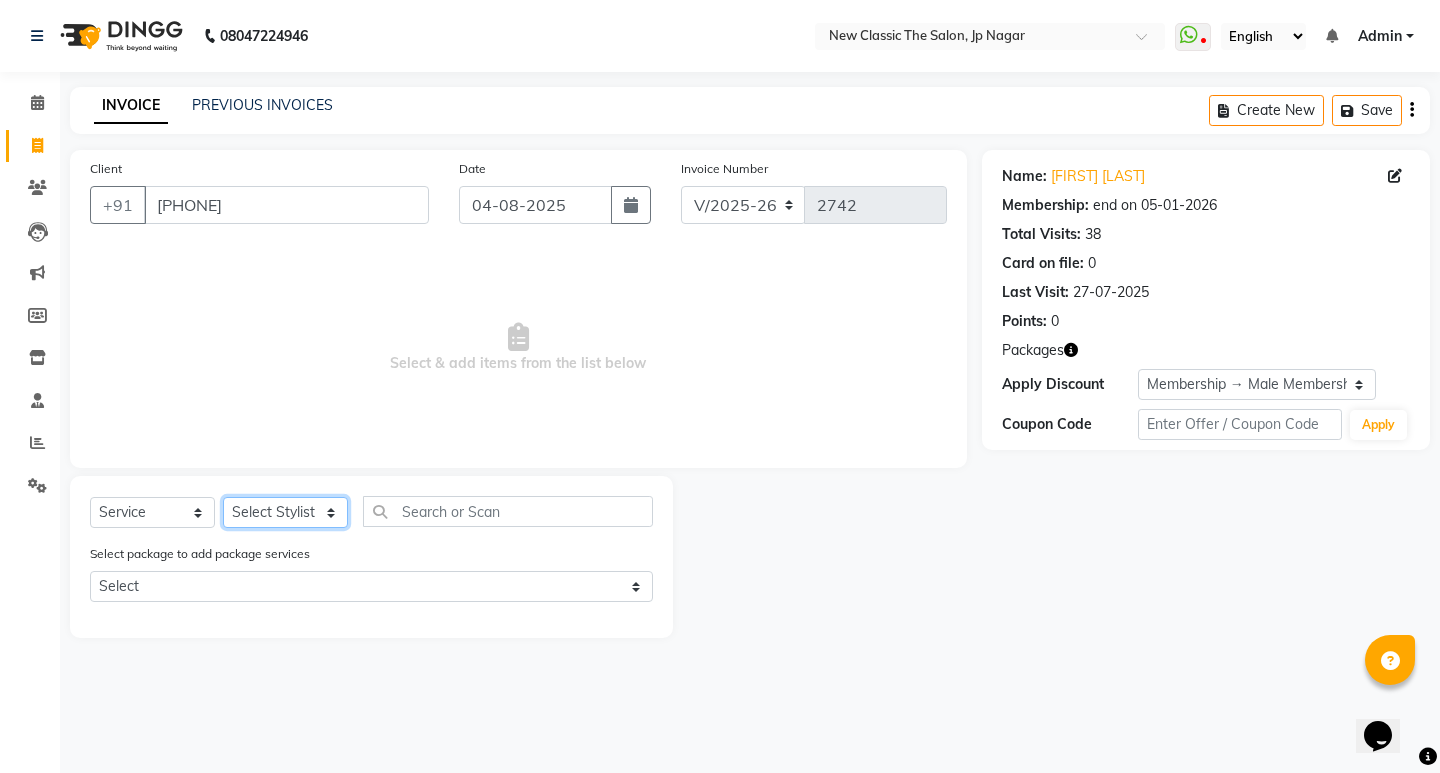 select on "27780" 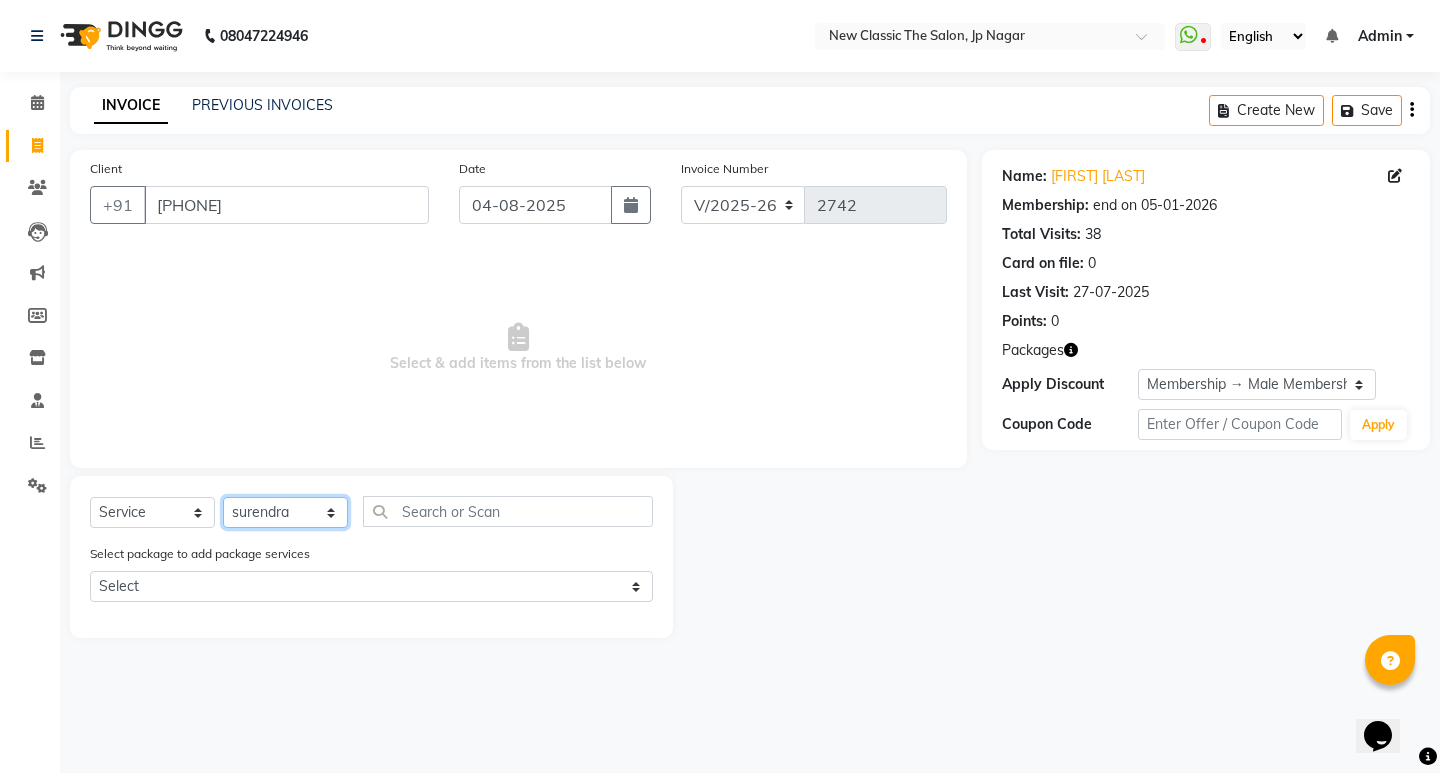 click on "Select Stylist Amit Amol Anil Kirti Komal Manager Prachi Rina Shital Smita surendra" 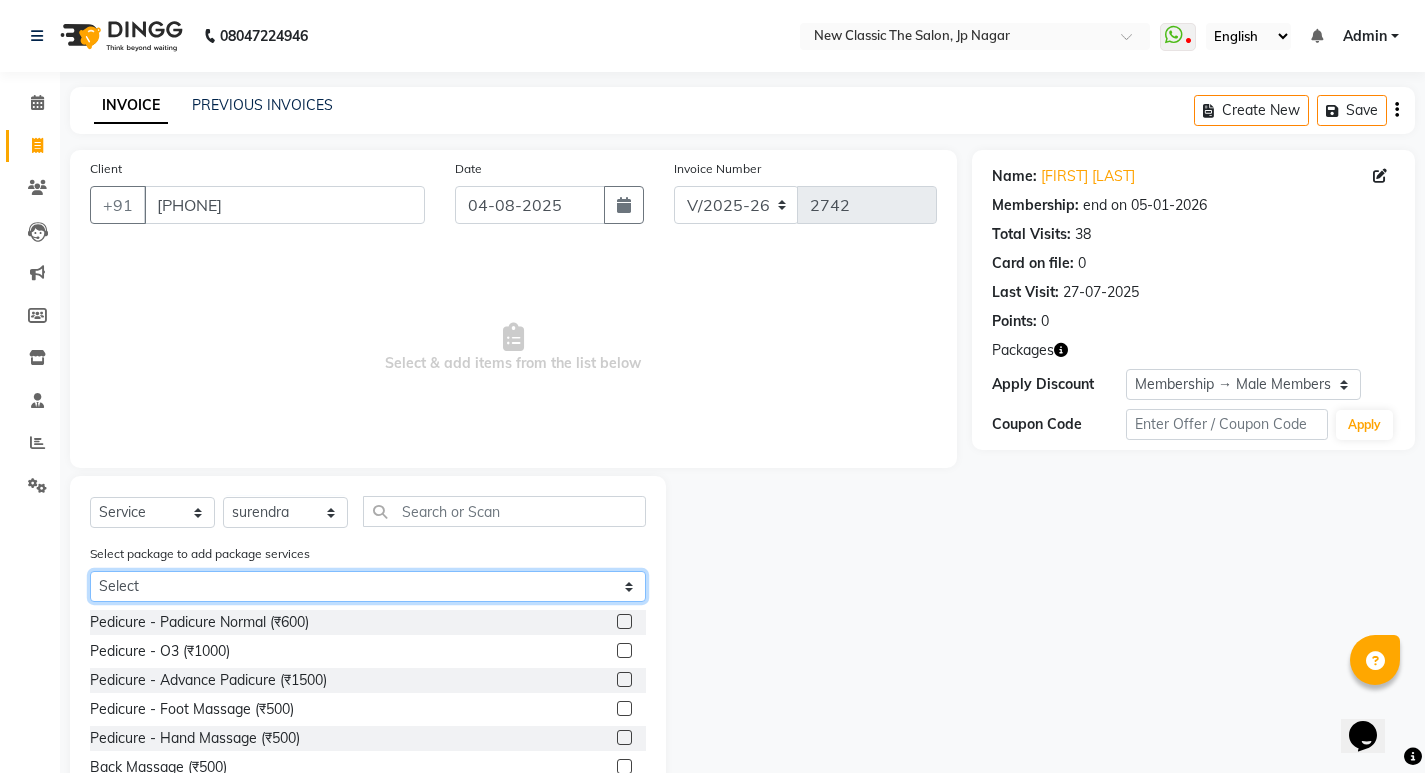 click on "Select male member 1500" 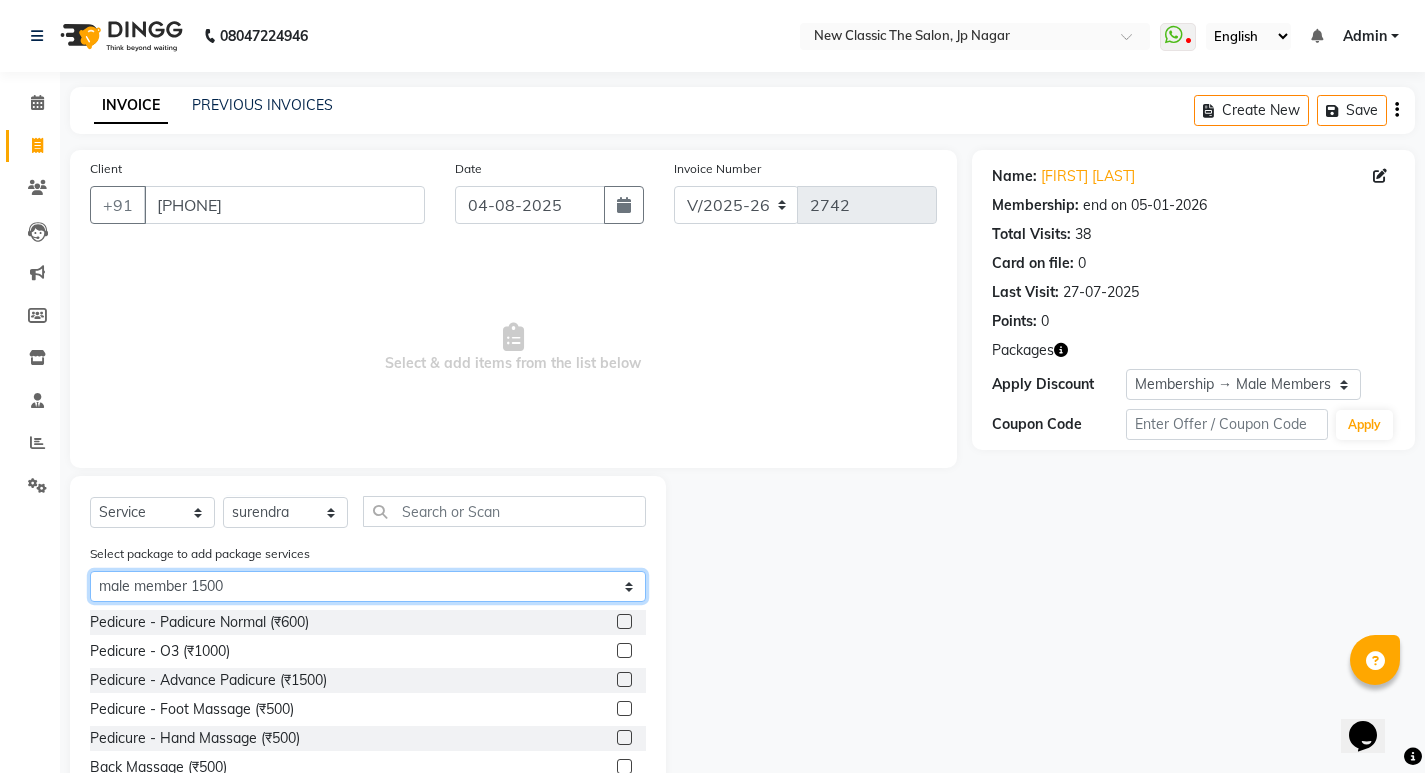 click on "Select male member 1500" 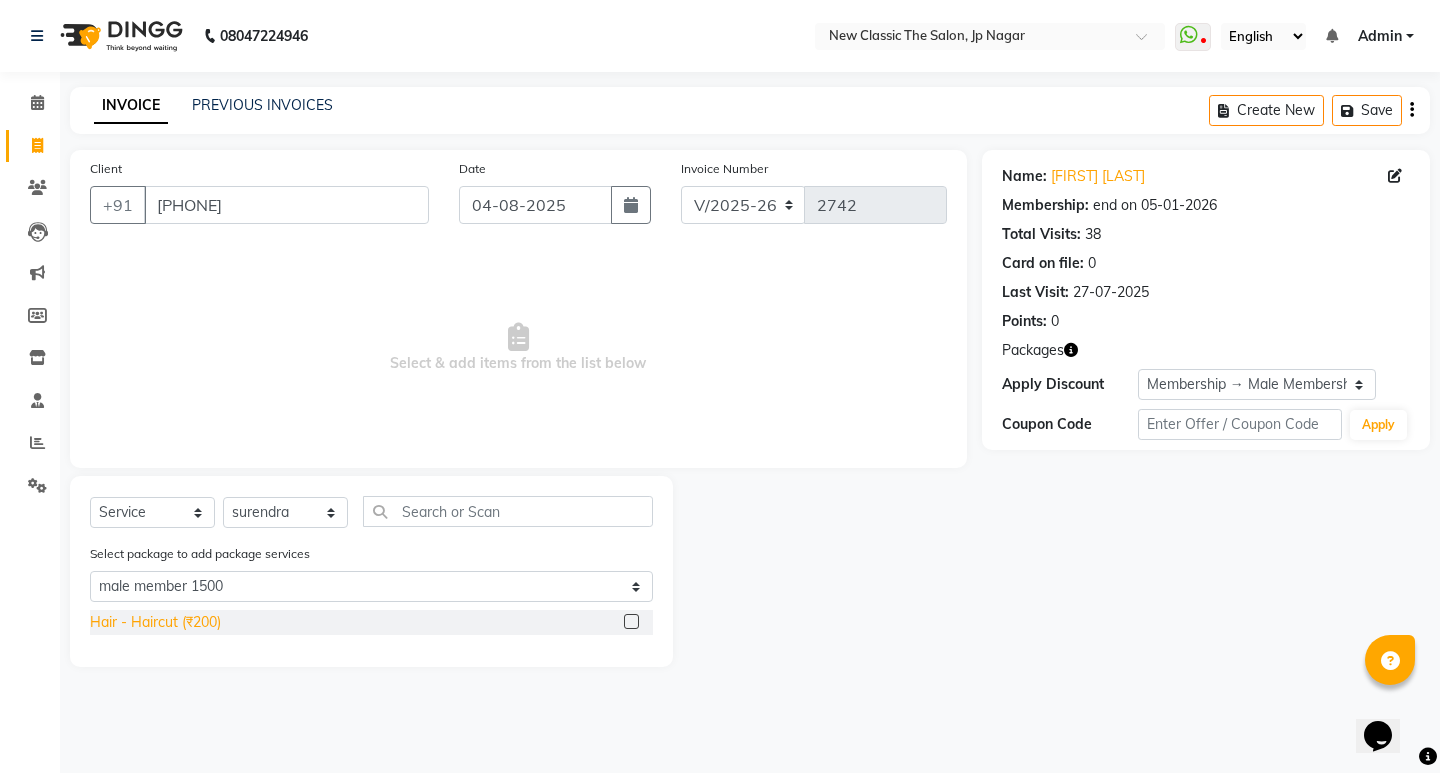 click on "Hair - Haircut (₹200)" 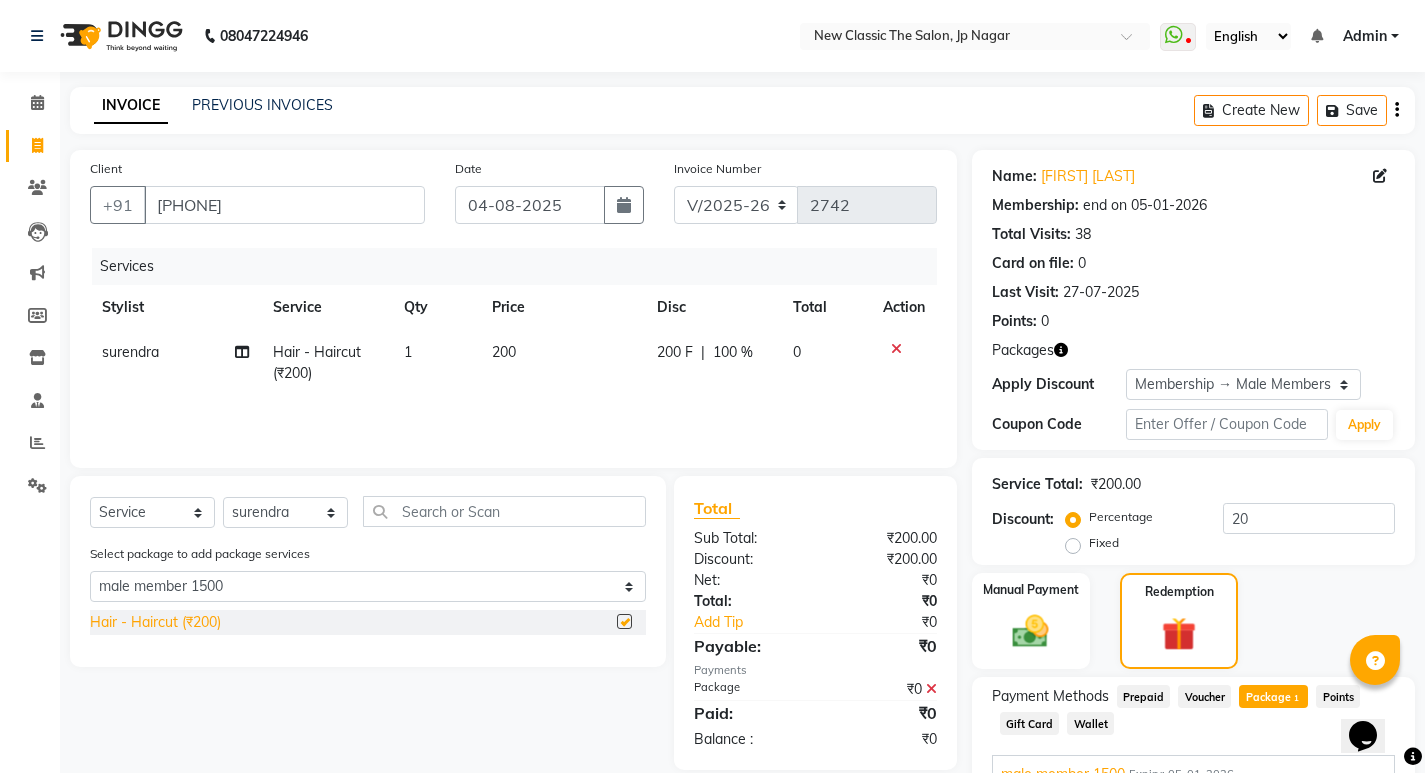 checkbox on "false" 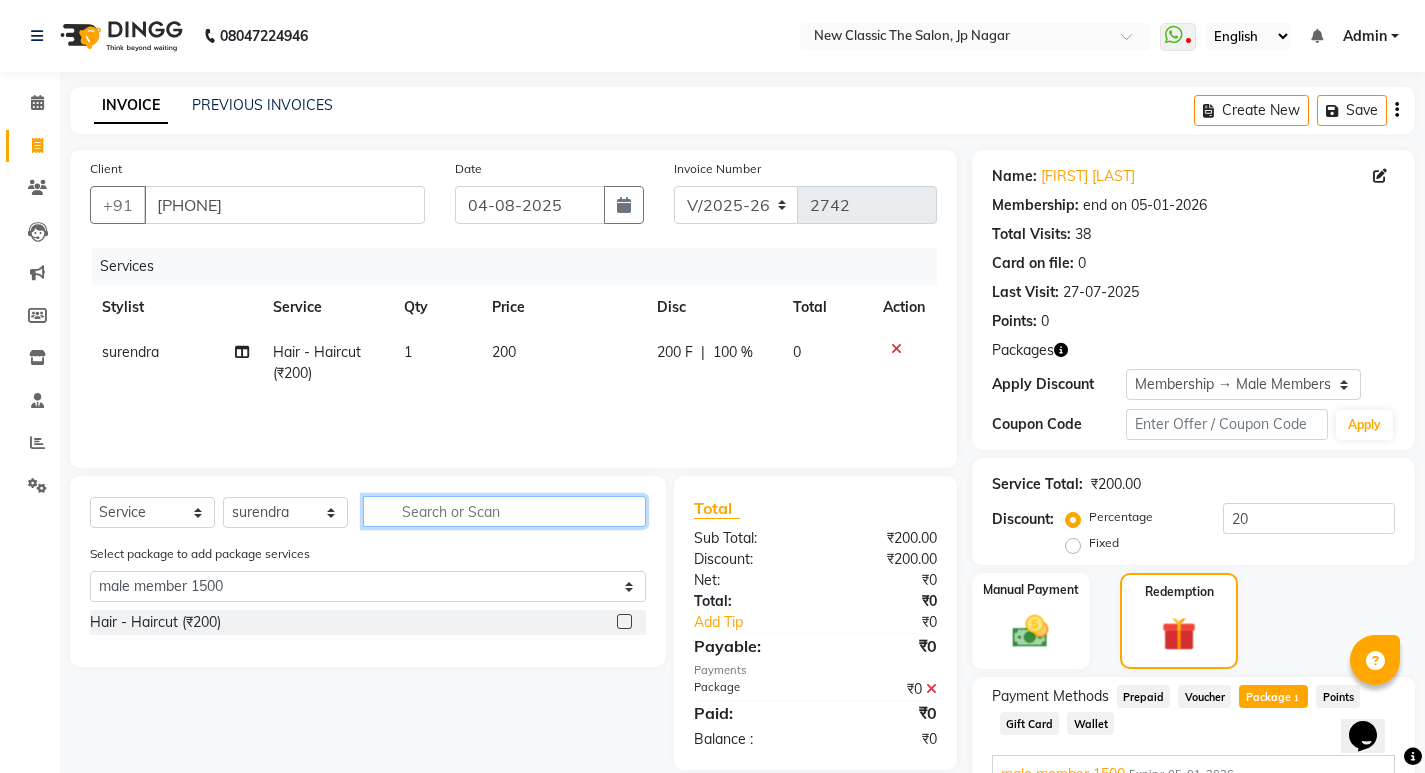 click 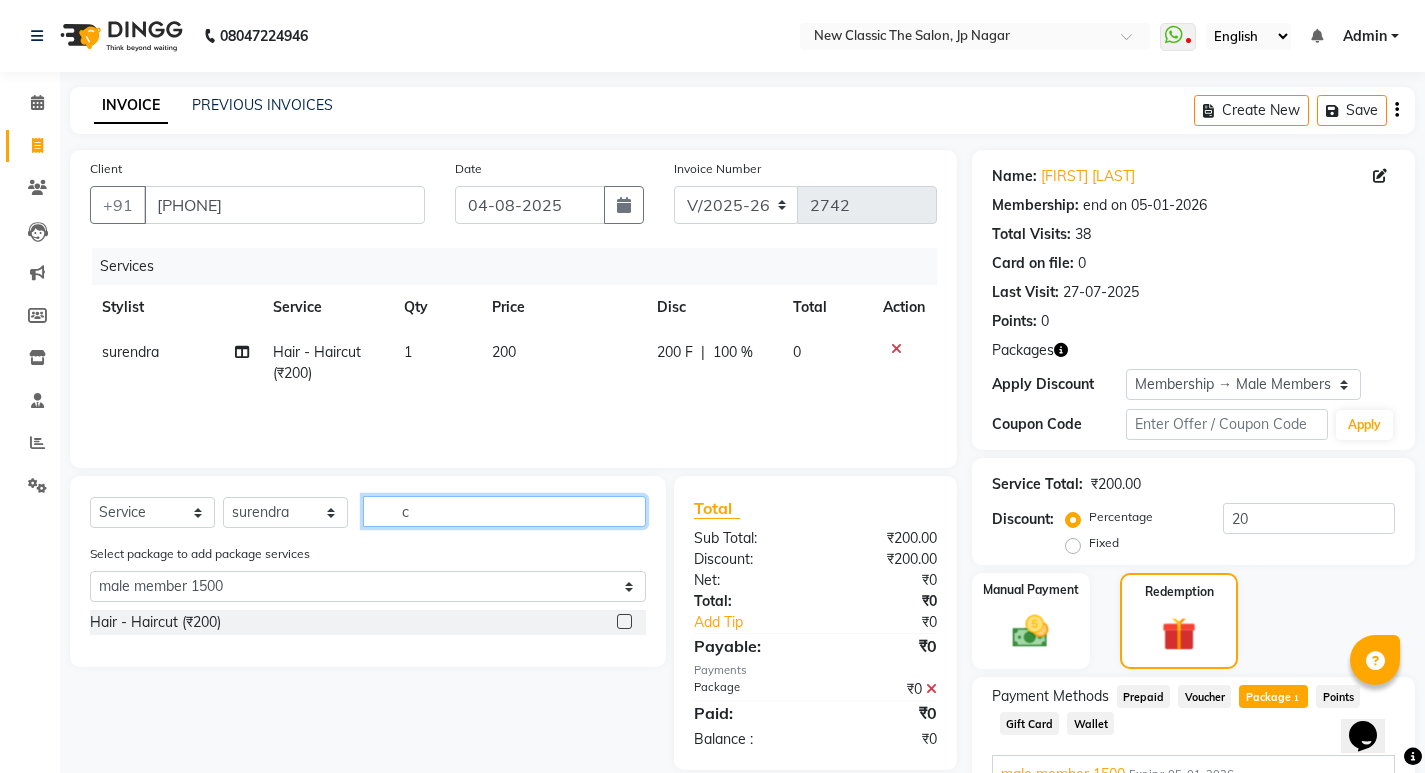 select on "0: undefined" 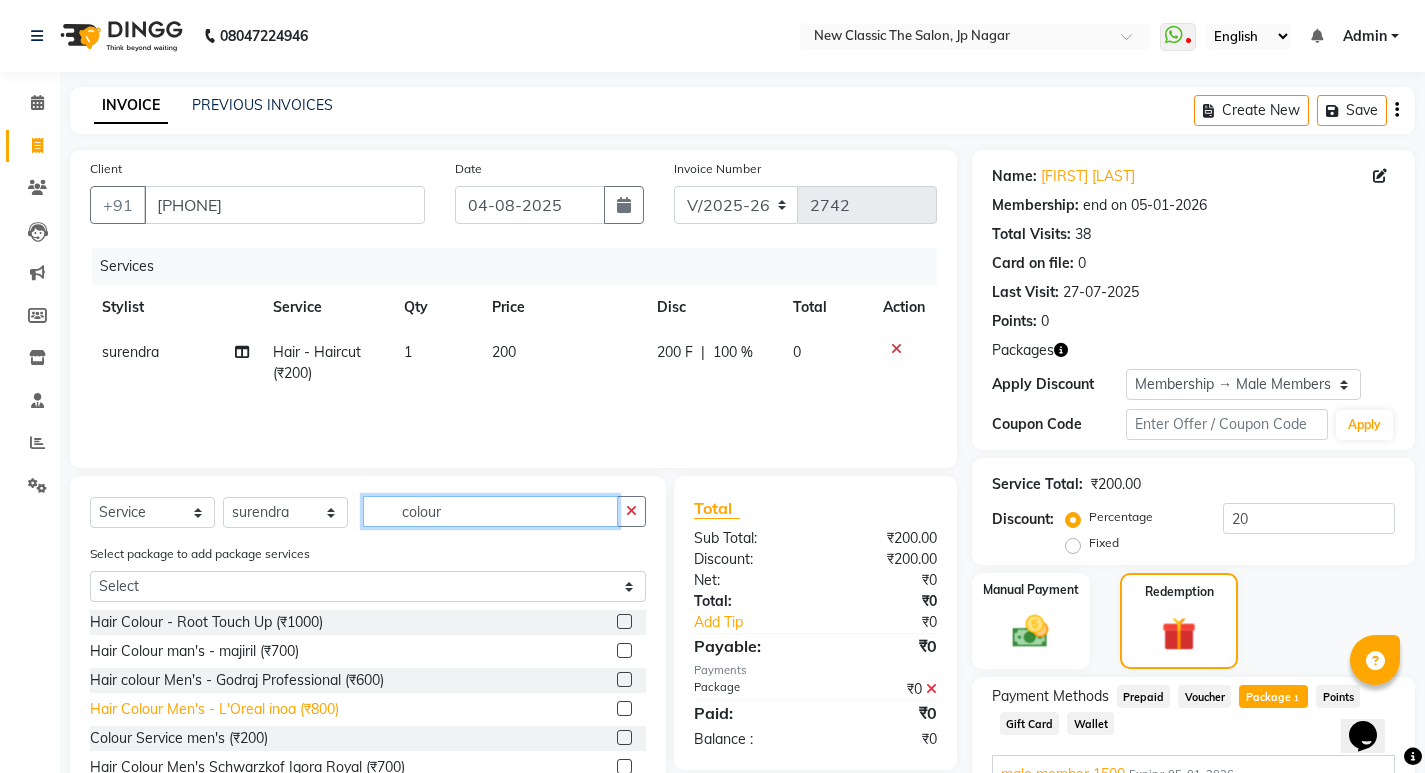 type on "colour" 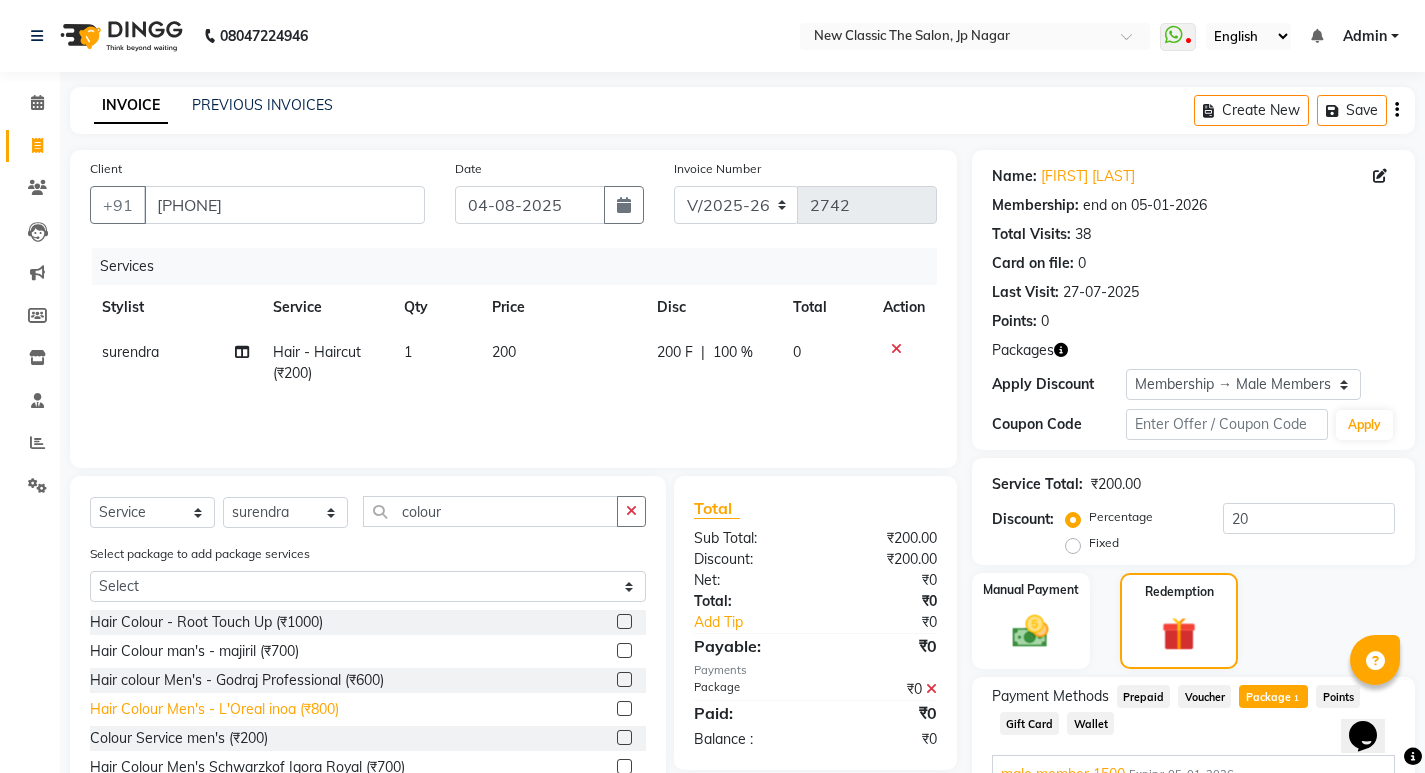 click on "Hair Colour Men's - L'Oreal inoa (₹800)" 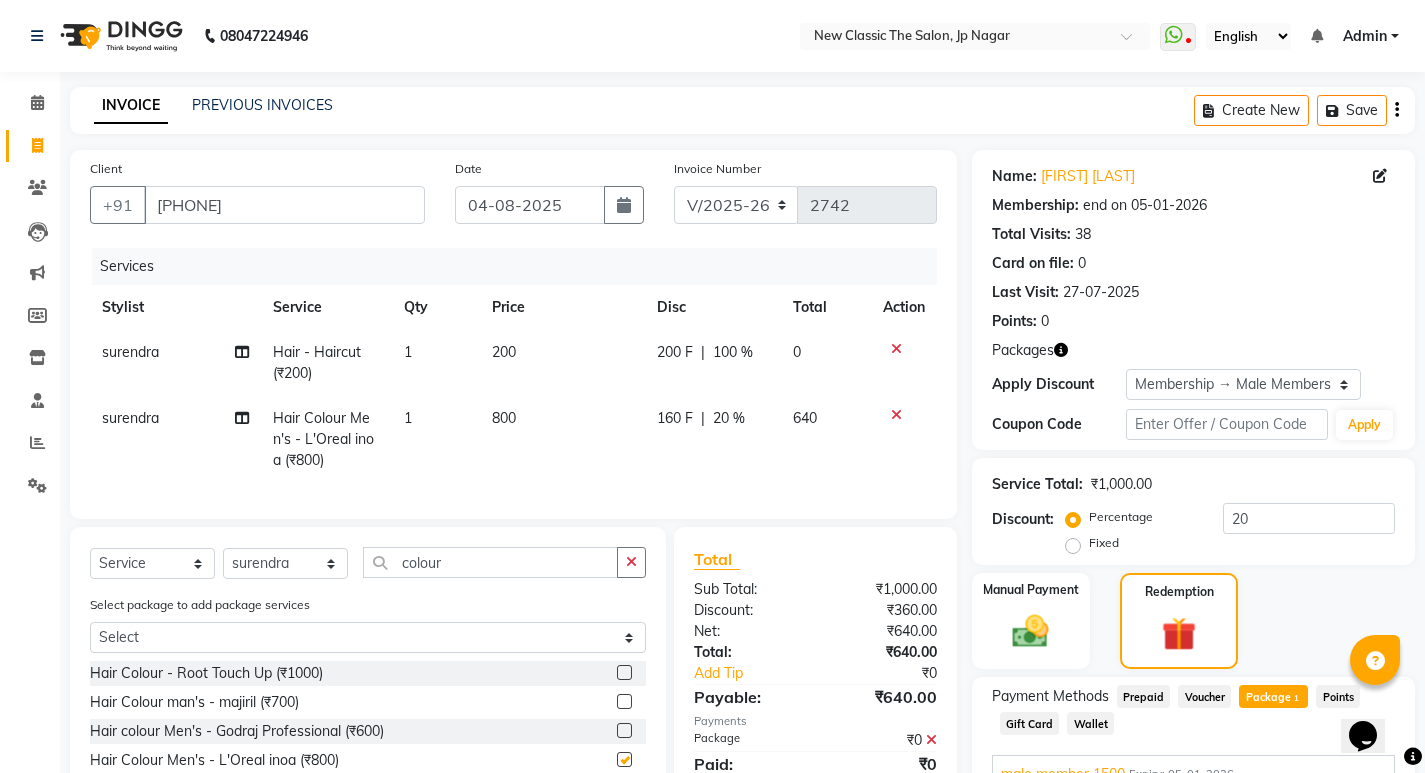checkbox on "false" 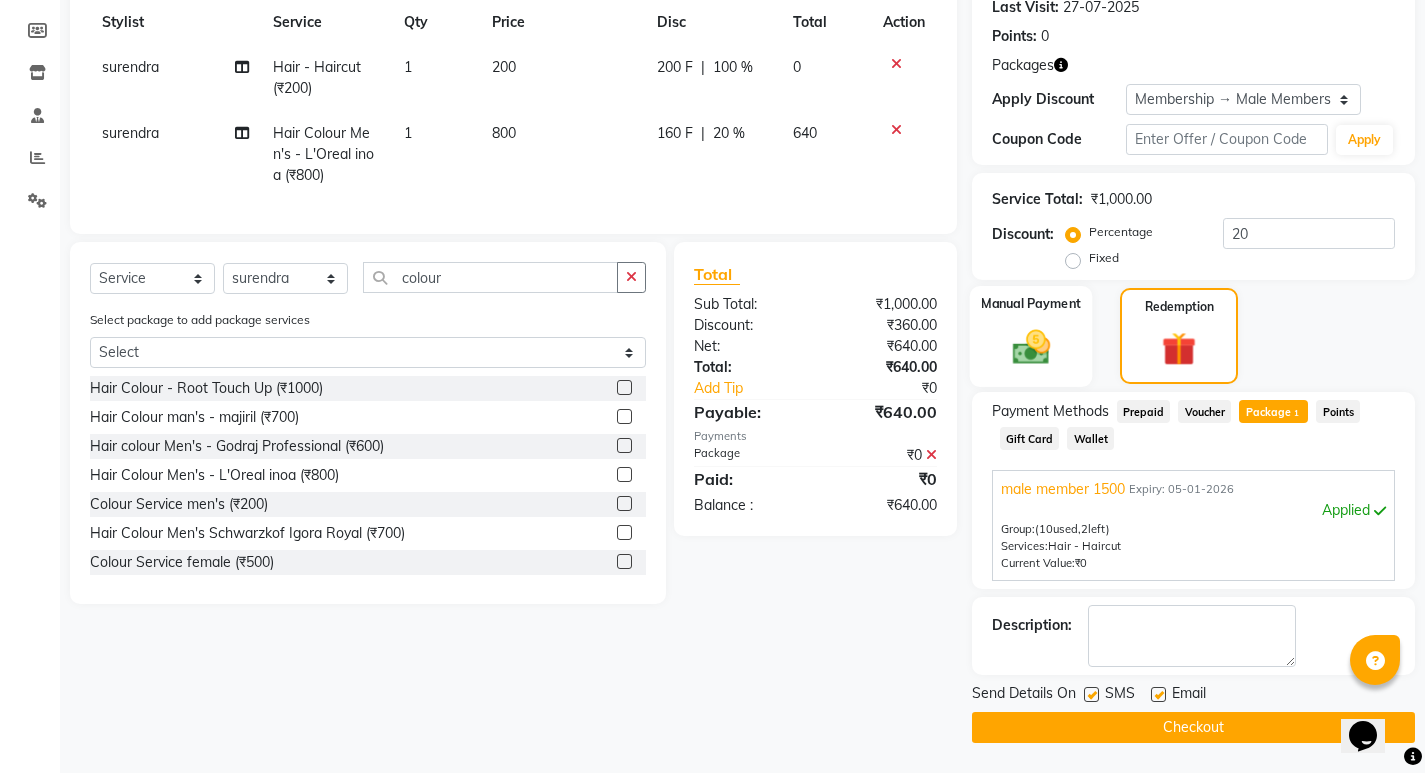click 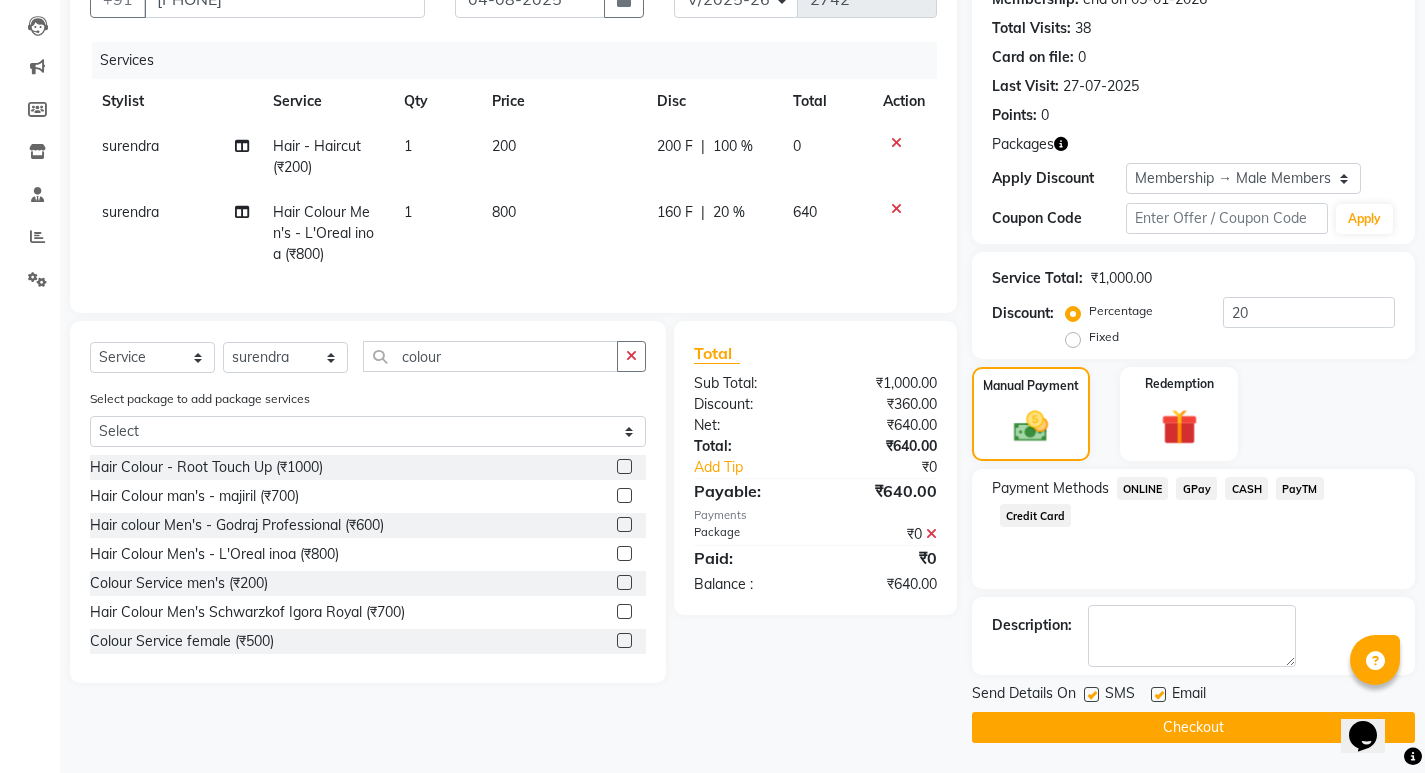 click on "ONLINE" 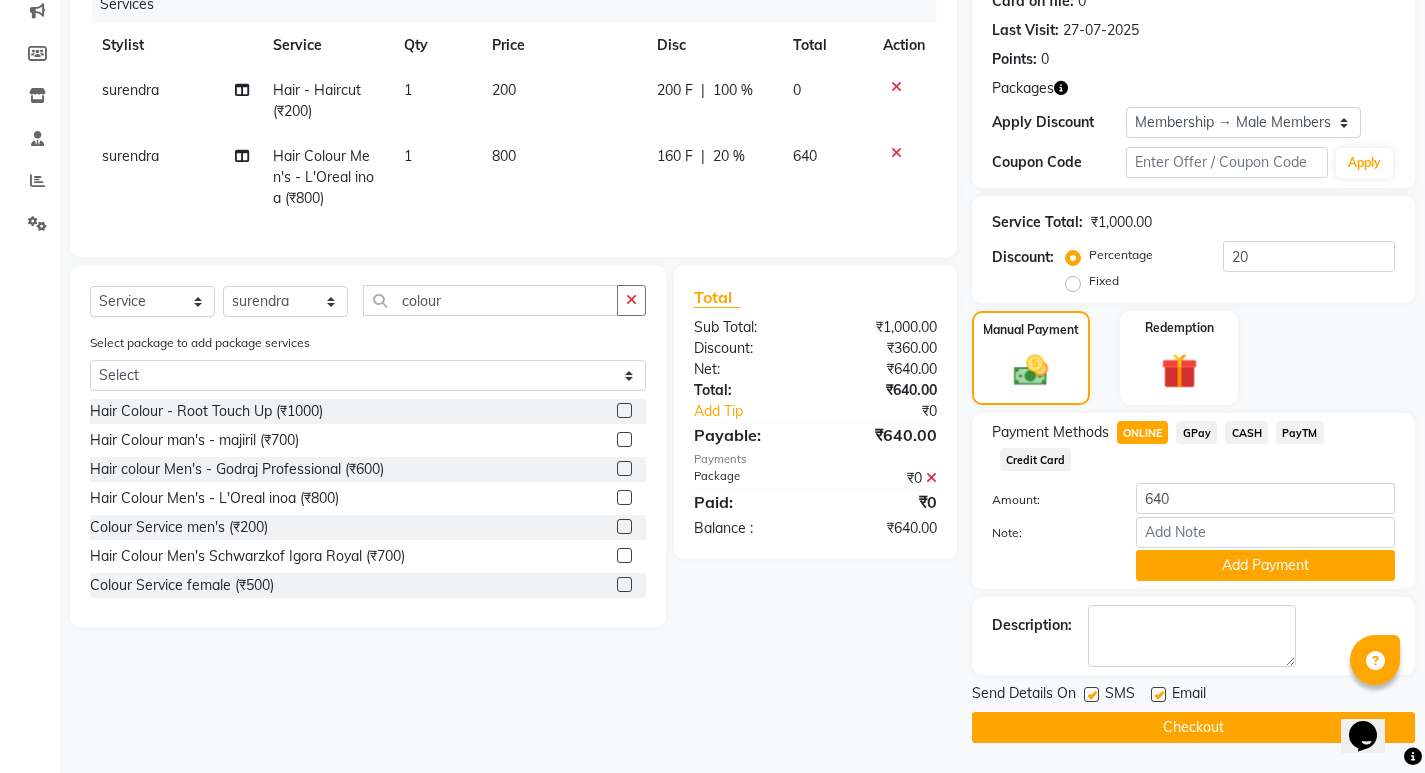 click on "CASH" 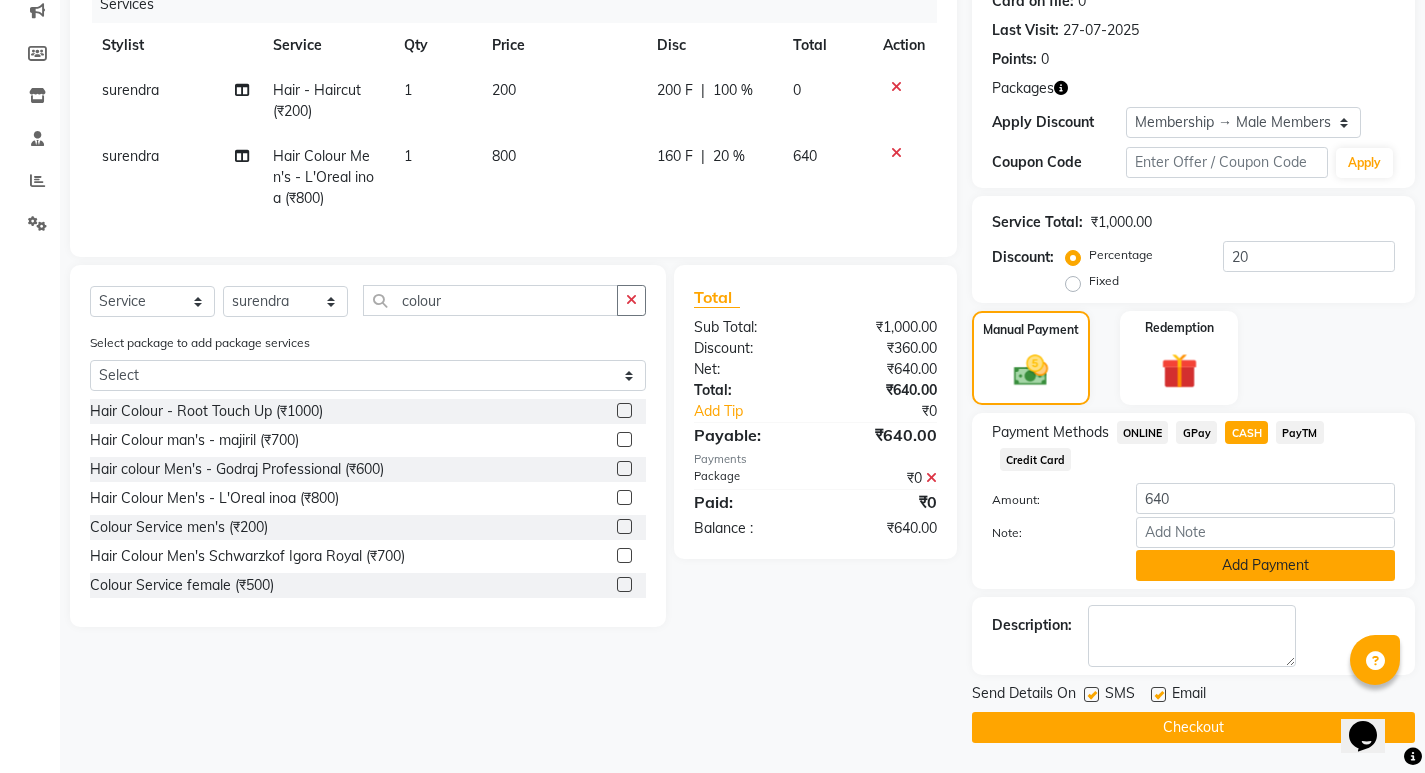 click on "Add Payment" 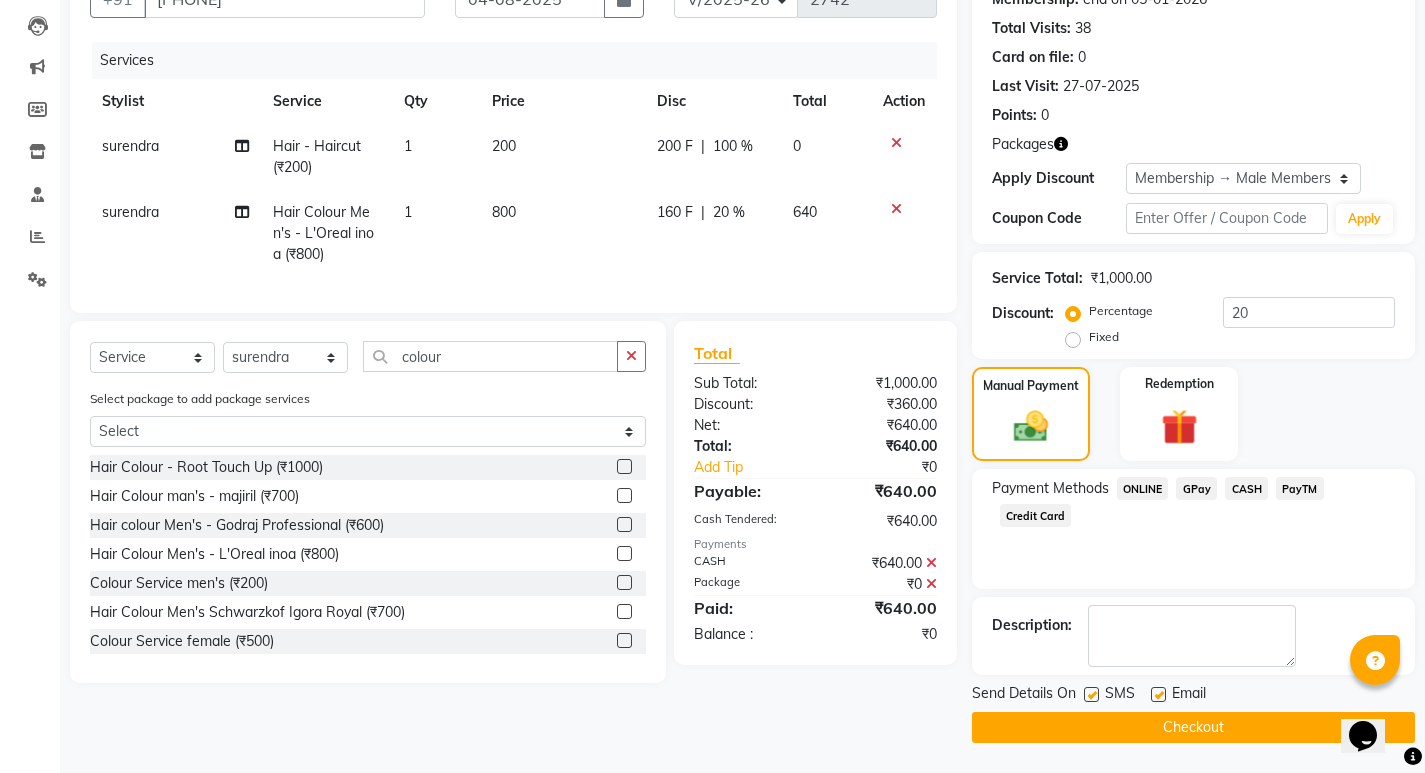 click on "Checkout" 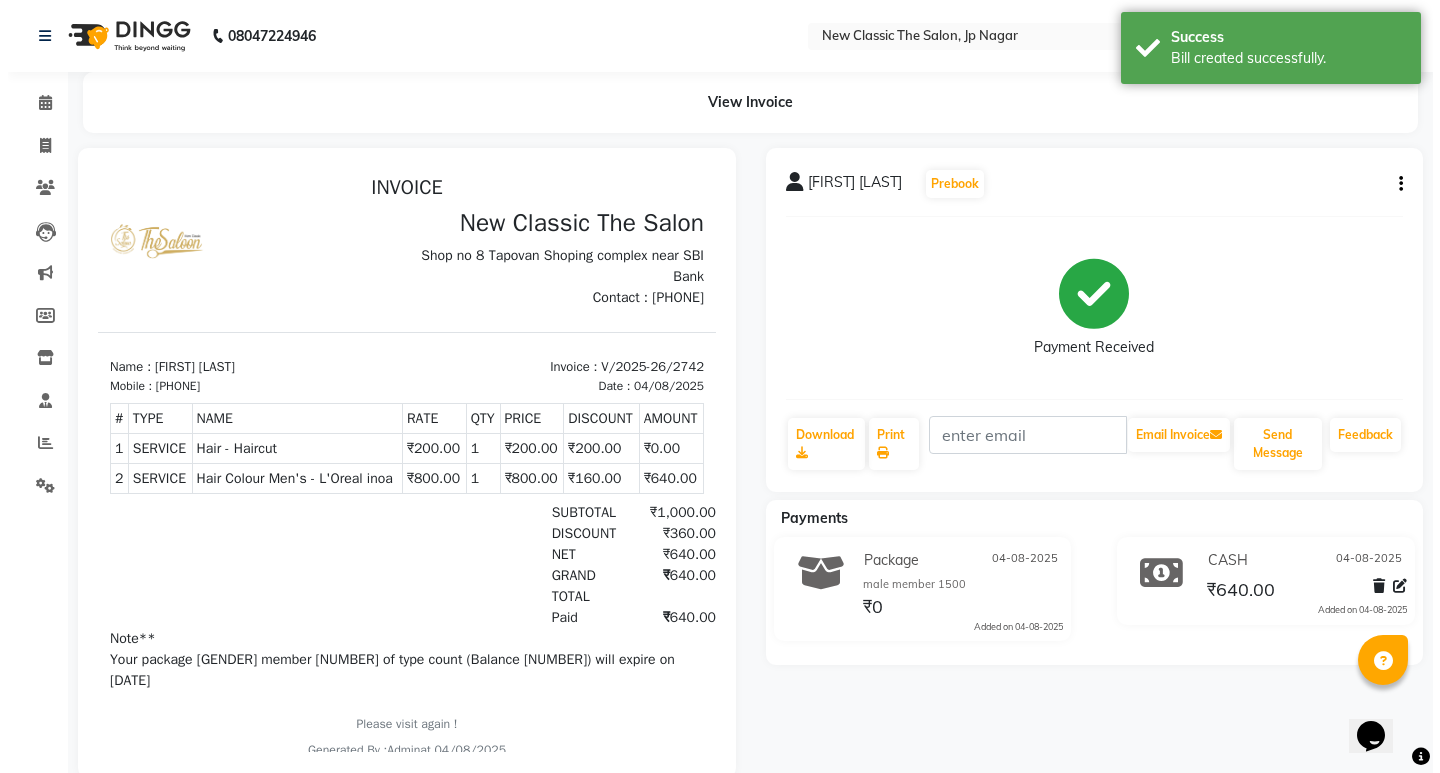 scroll, scrollTop: 0, scrollLeft: 0, axis: both 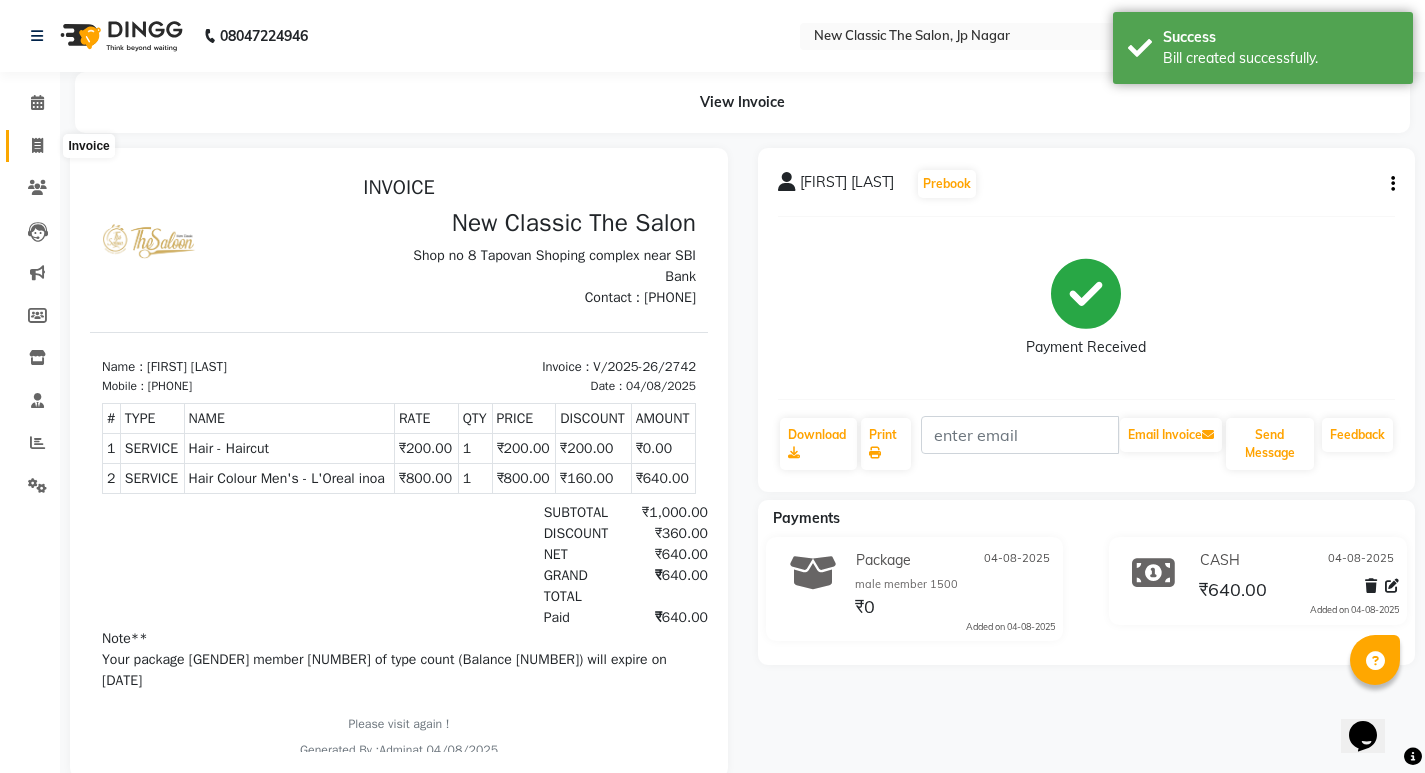 click 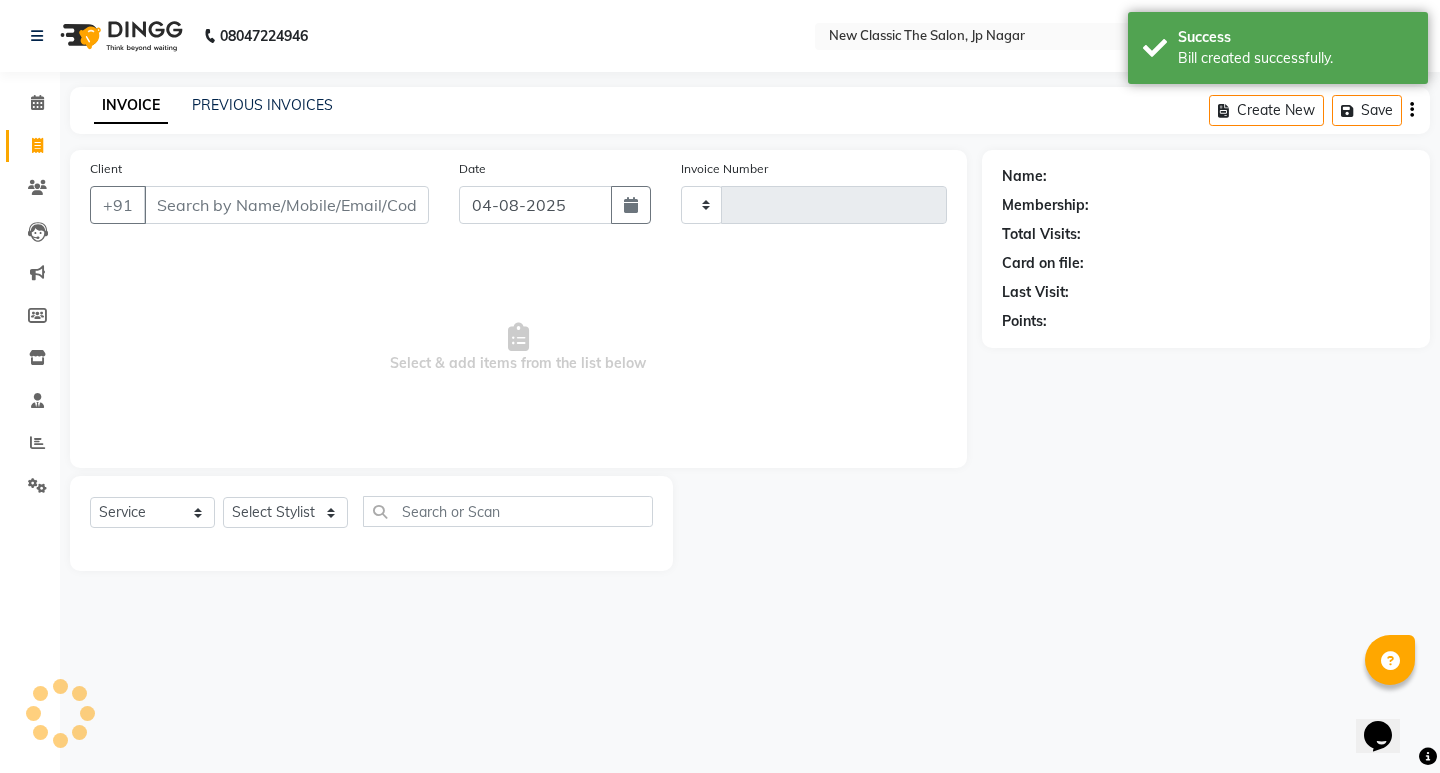 type on "2743" 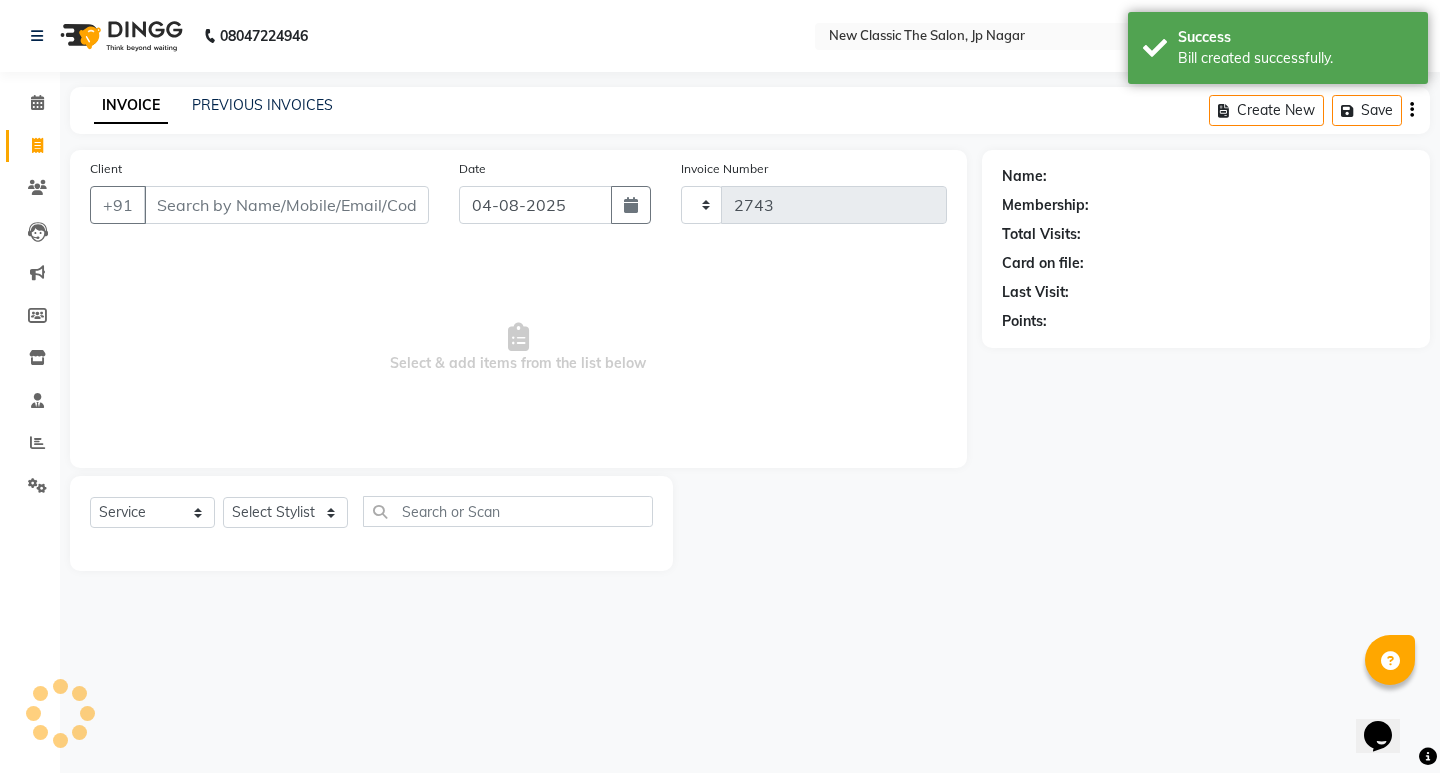 select on "4678" 